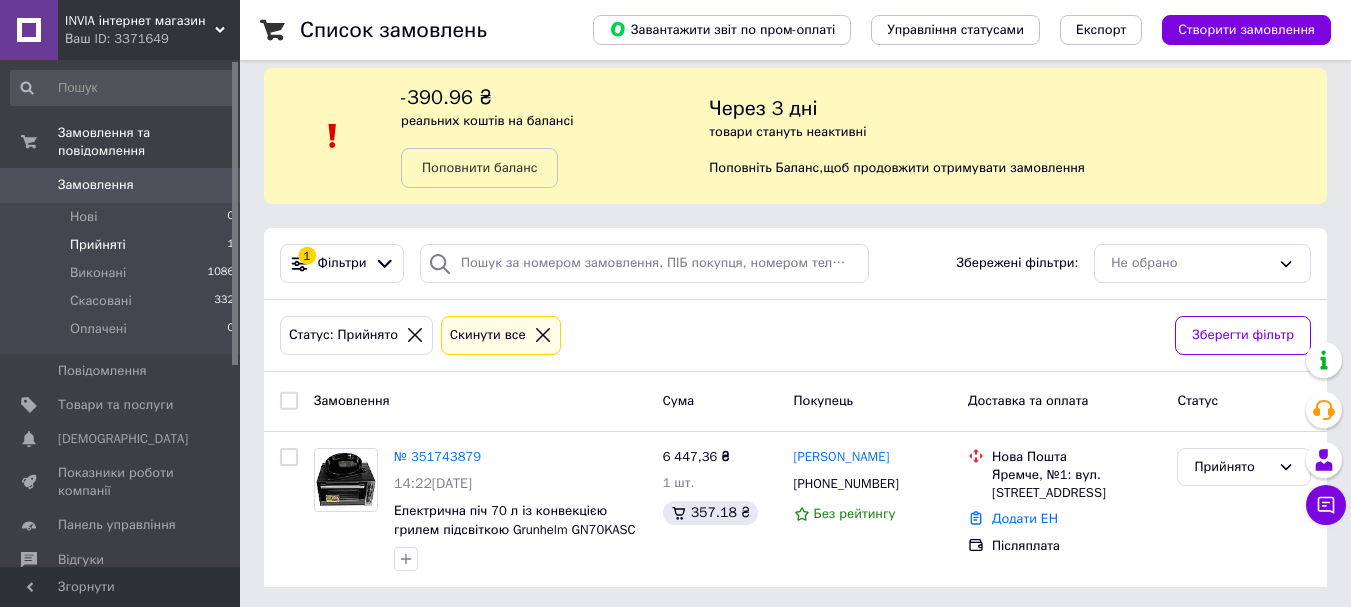 scroll, scrollTop: 20, scrollLeft: 0, axis: vertical 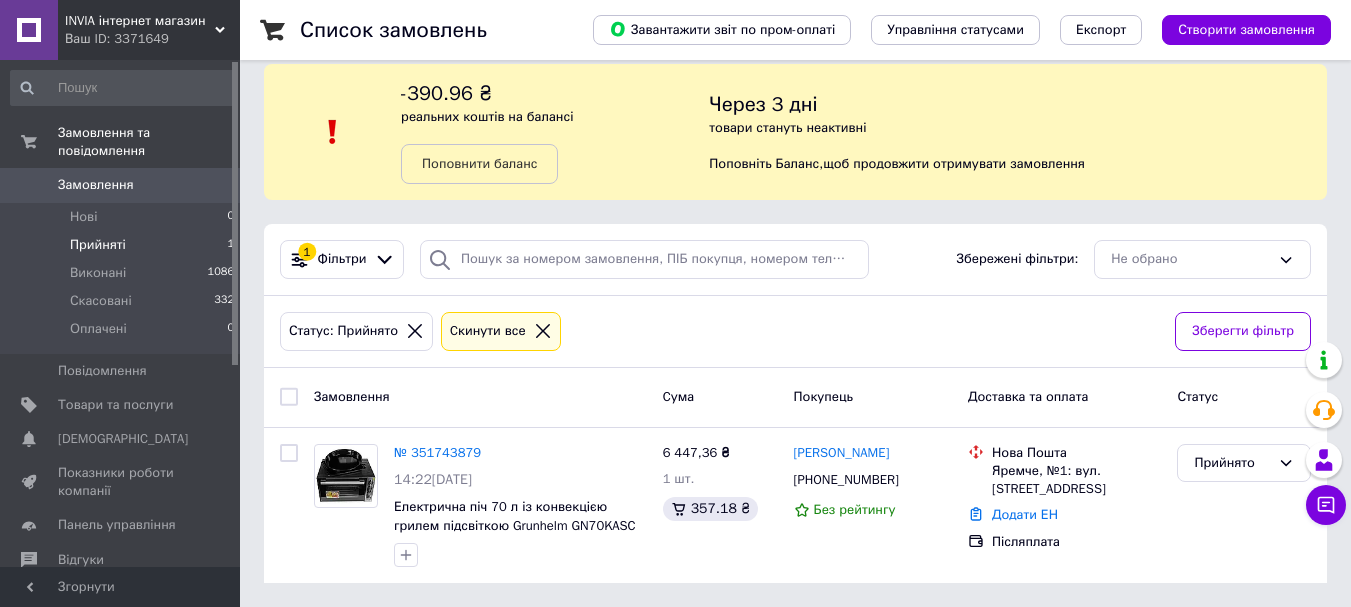 click on "Прийняті" at bounding box center (98, 245) 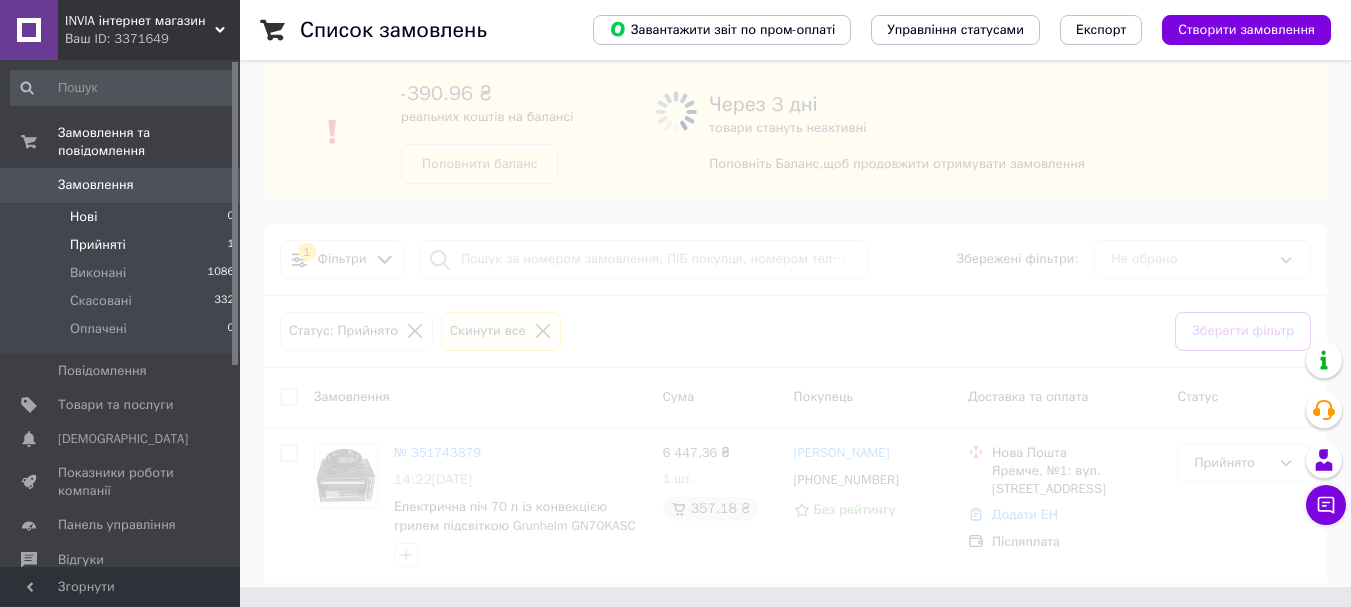 click on "Нові" at bounding box center [83, 217] 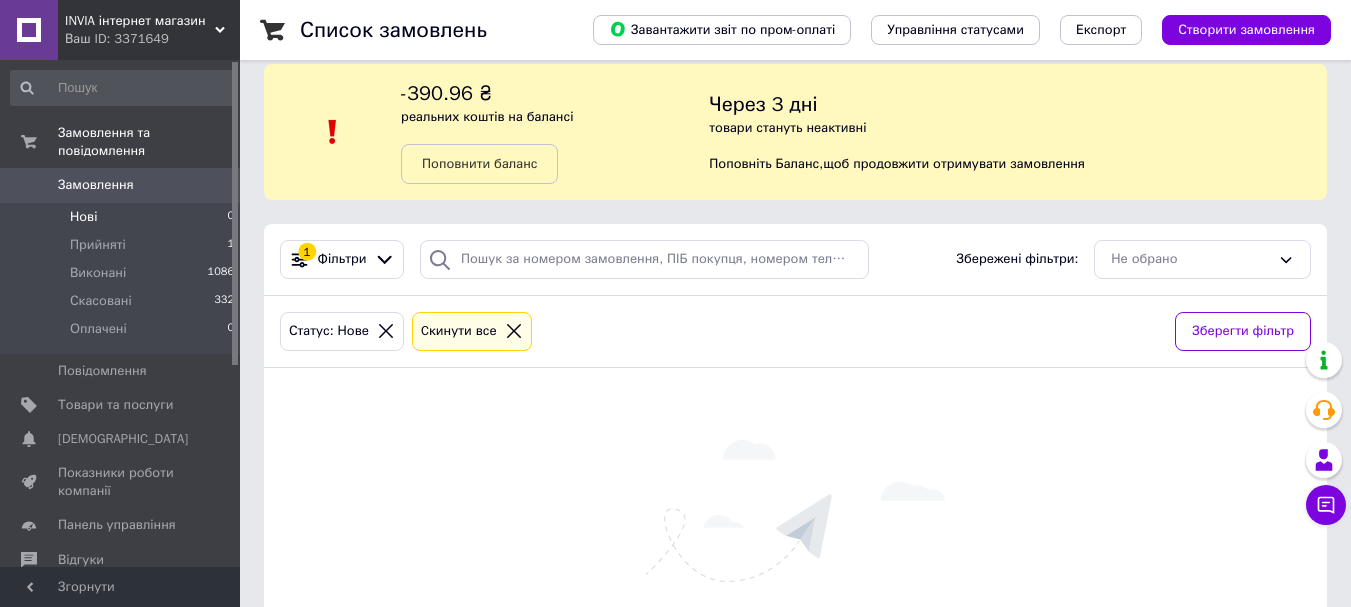 scroll, scrollTop: 0, scrollLeft: 0, axis: both 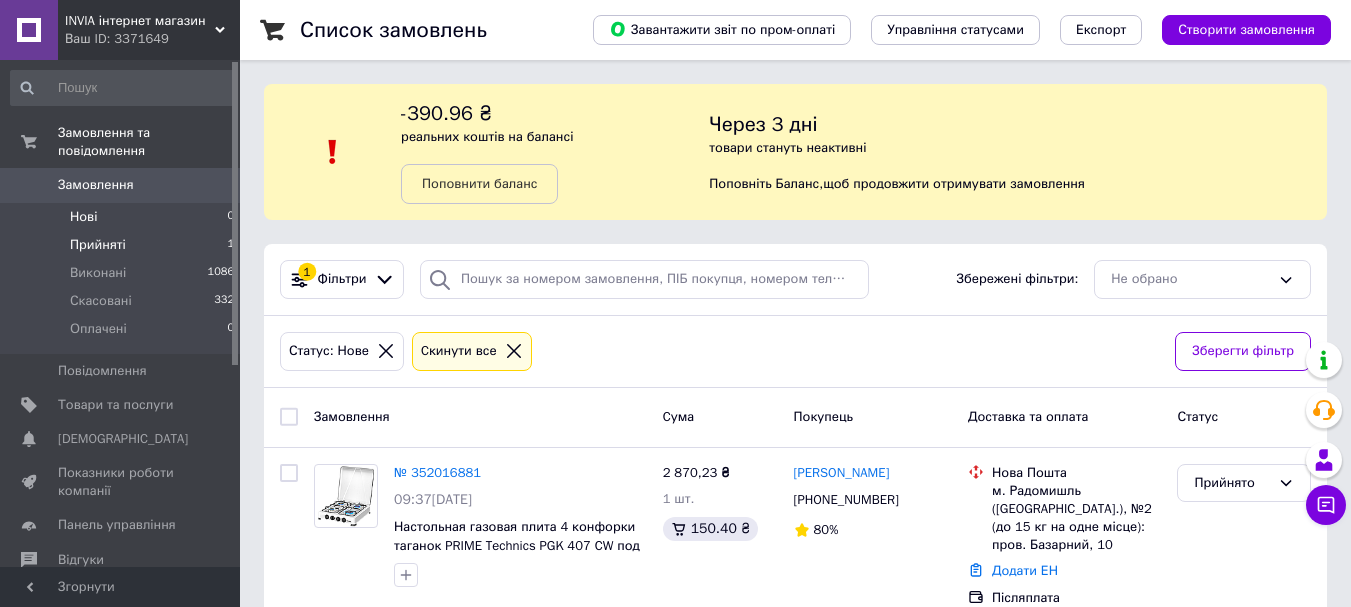 click on "Прийняті" at bounding box center [98, 245] 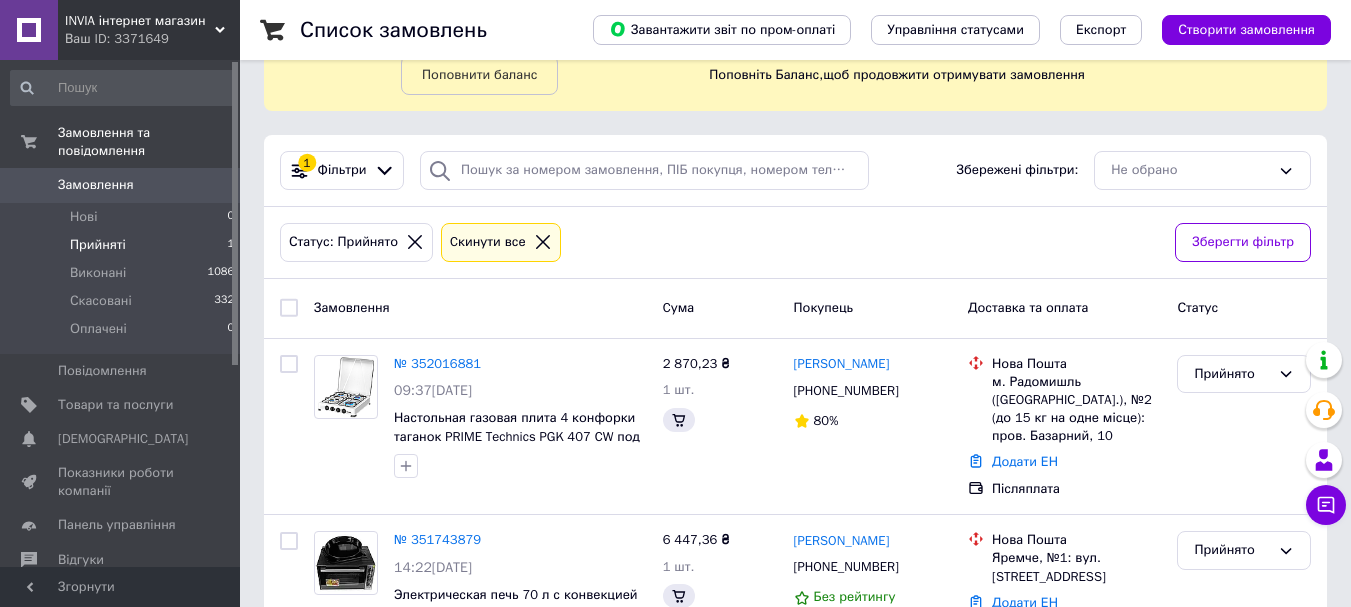 scroll, scrollTop: 197, scrollLeft: 0, axis: vertical 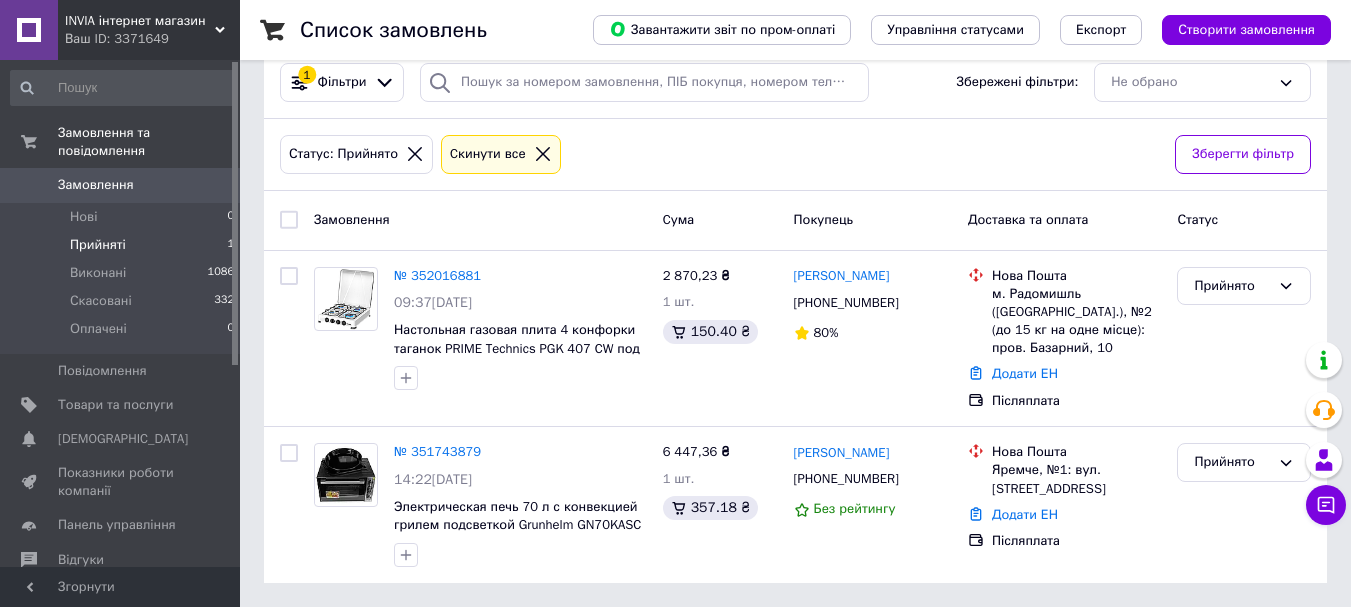click on "Прийняті" at bounding box center (98, 245) 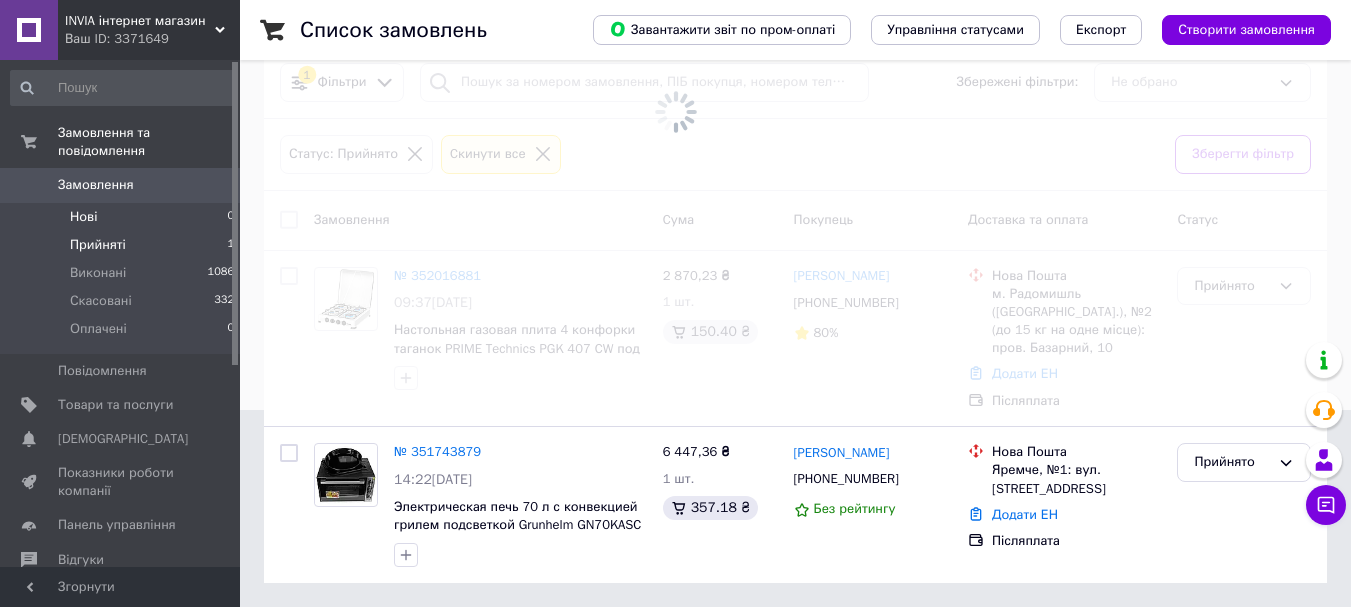 click on "Нові" at bounding box center (83, 217) 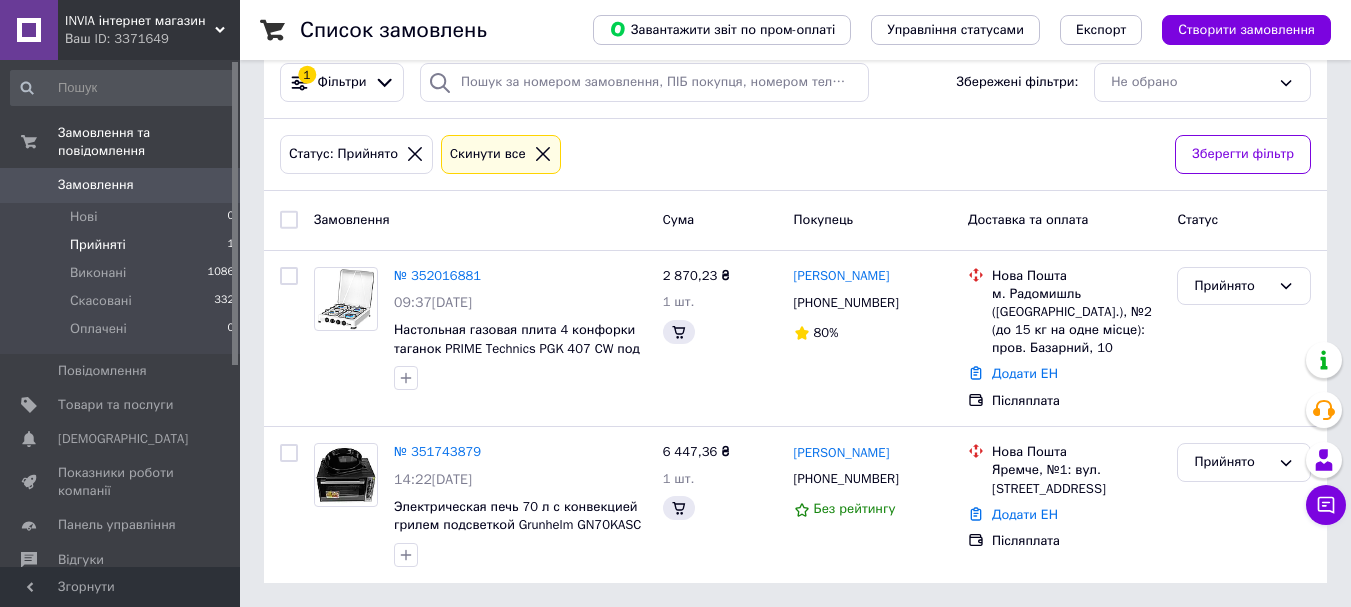click on "Прийняті" at bounding box center (98, 245) 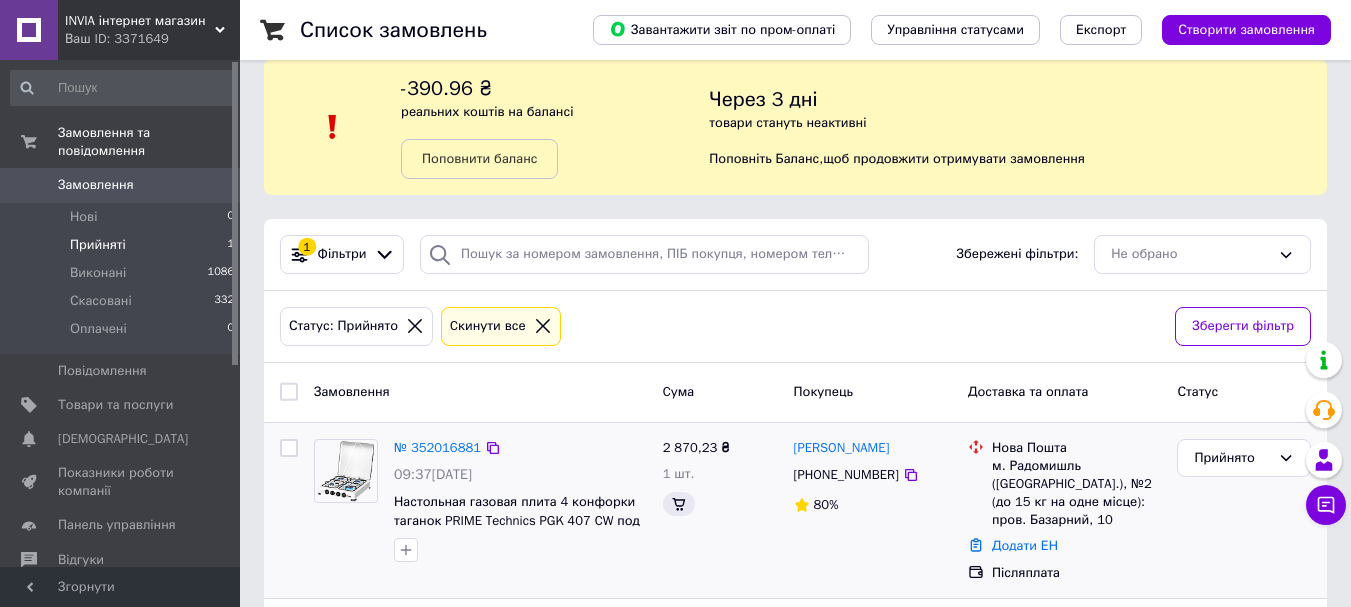 scroll, scrollTop: 197, scrollLeft: 0, axis: vertical 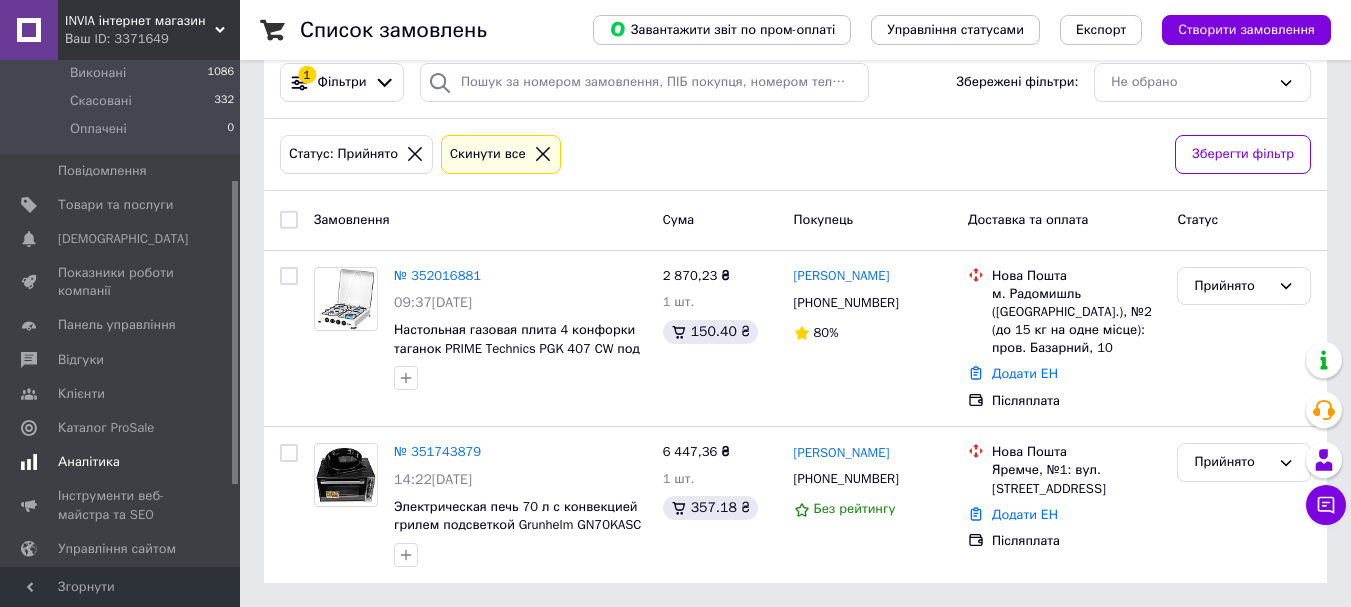 click on "Аналітика" at bounding box center [89, 462] 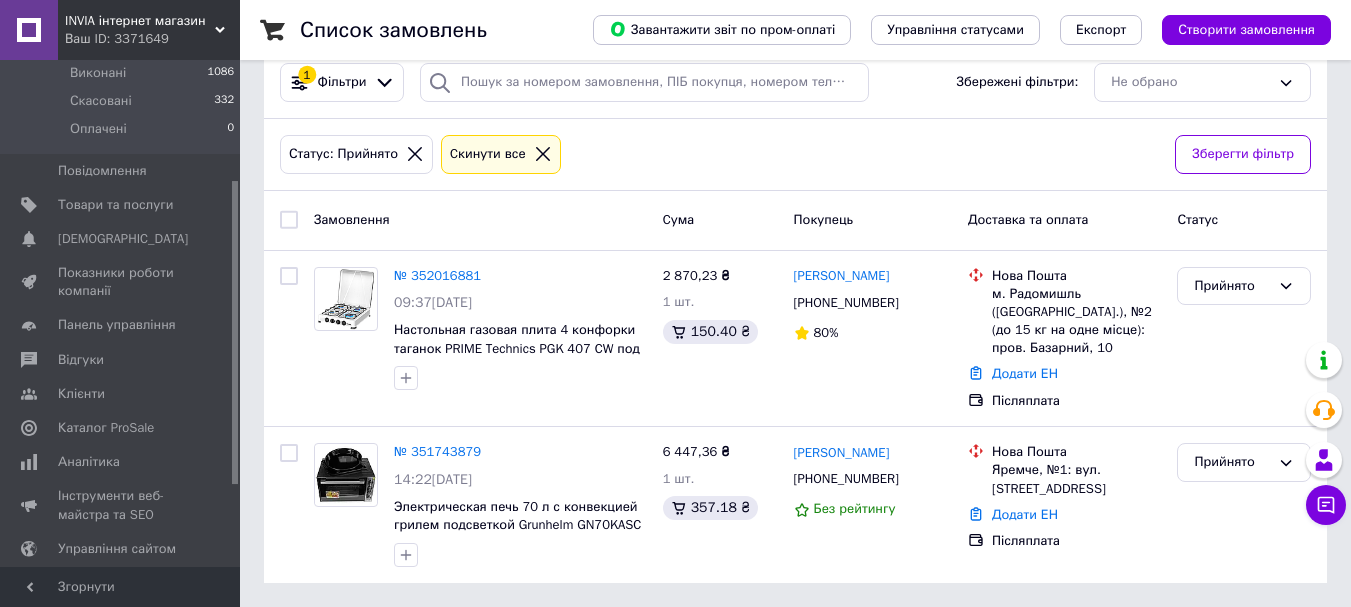 scroll, scrollTop: 0, scrollLeft: 0, axis: both 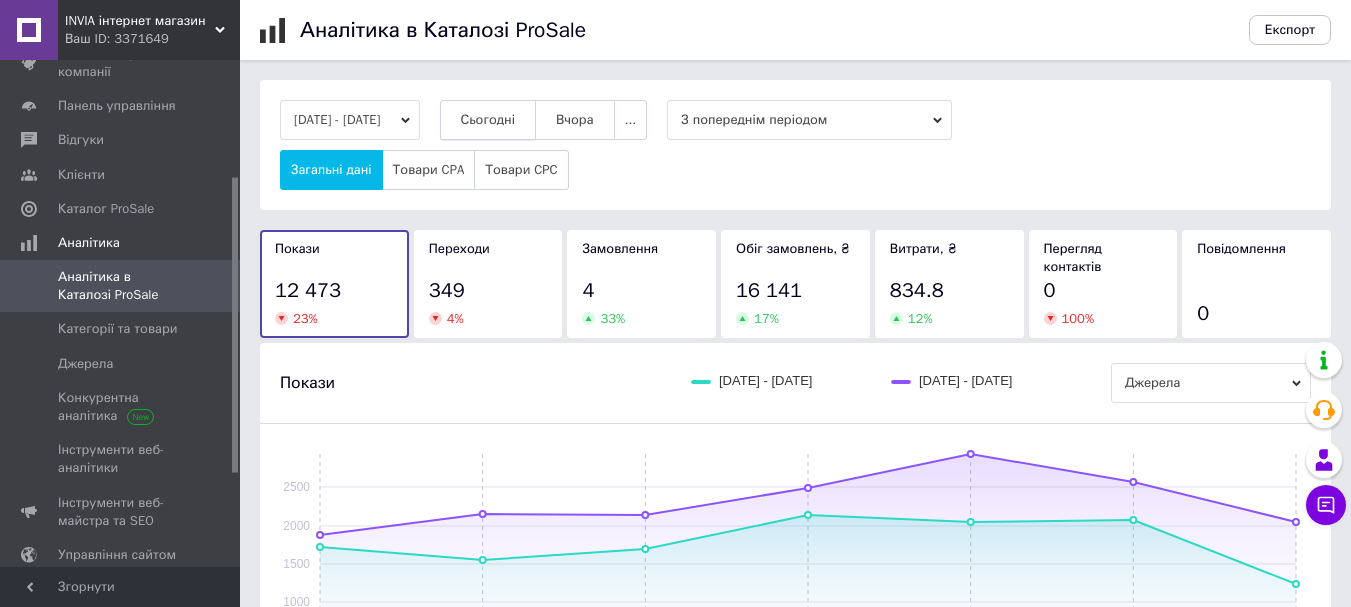 click on "Сьогодні" at bounding box center (488, 120) 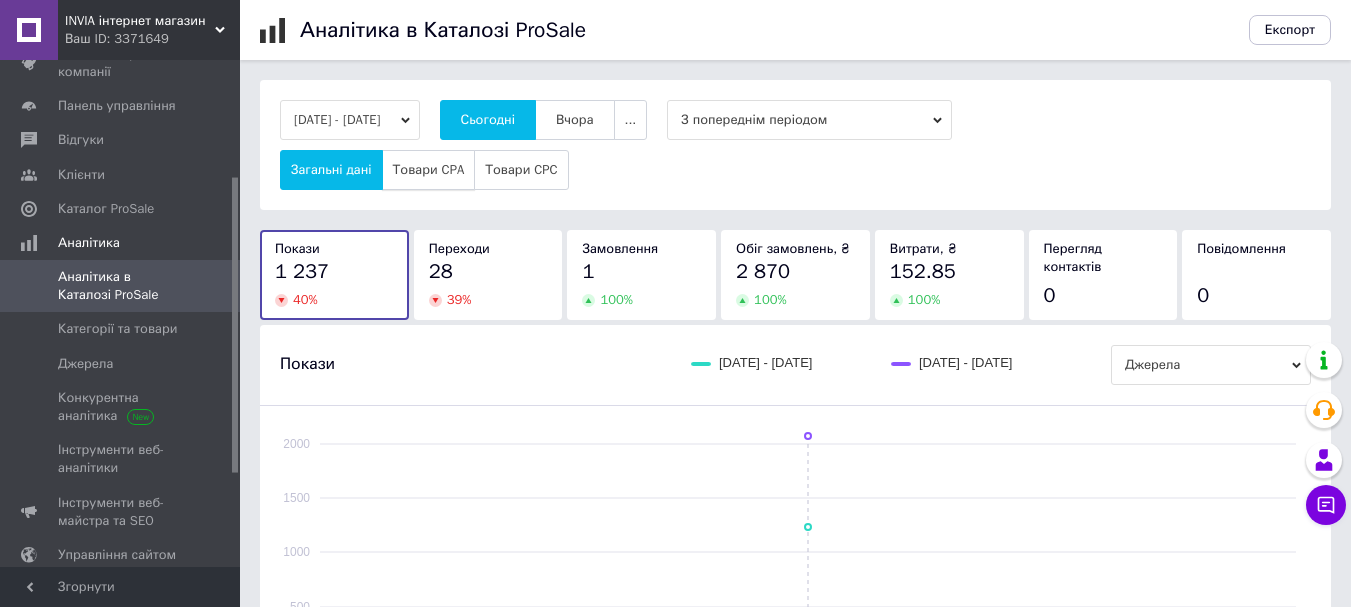 click on "Товари CPA" at bounding box center [429, 170] 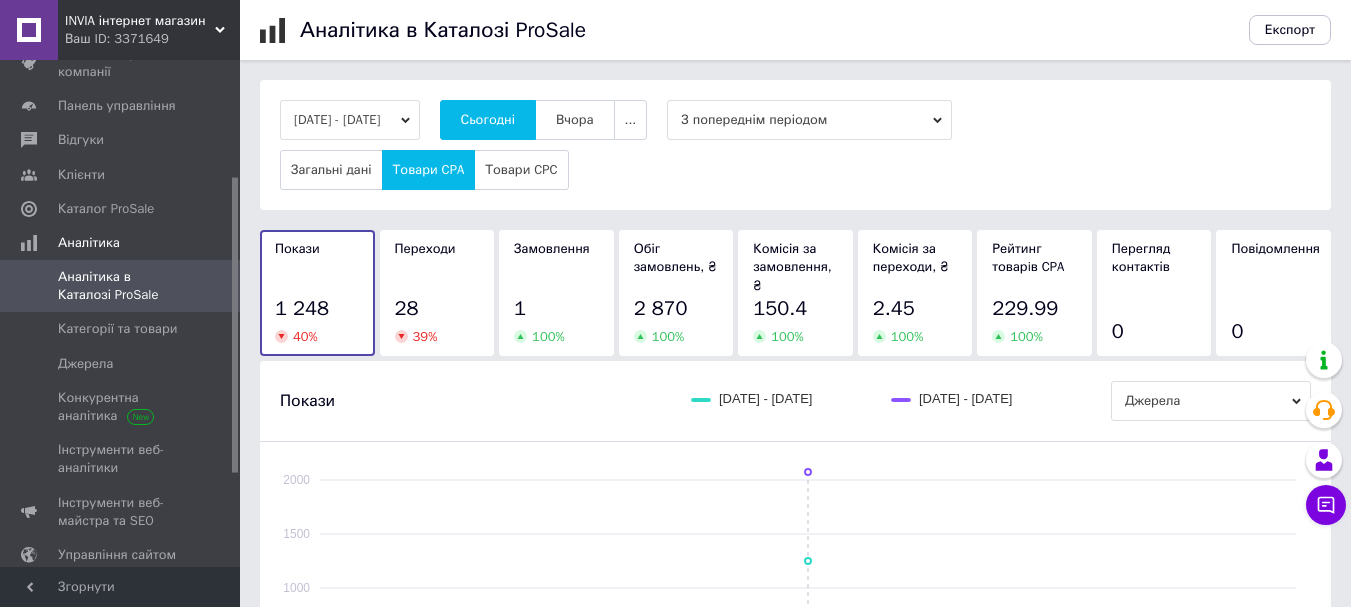 click on "[DATE] - [DATE]" at bounding box center (350, 120) 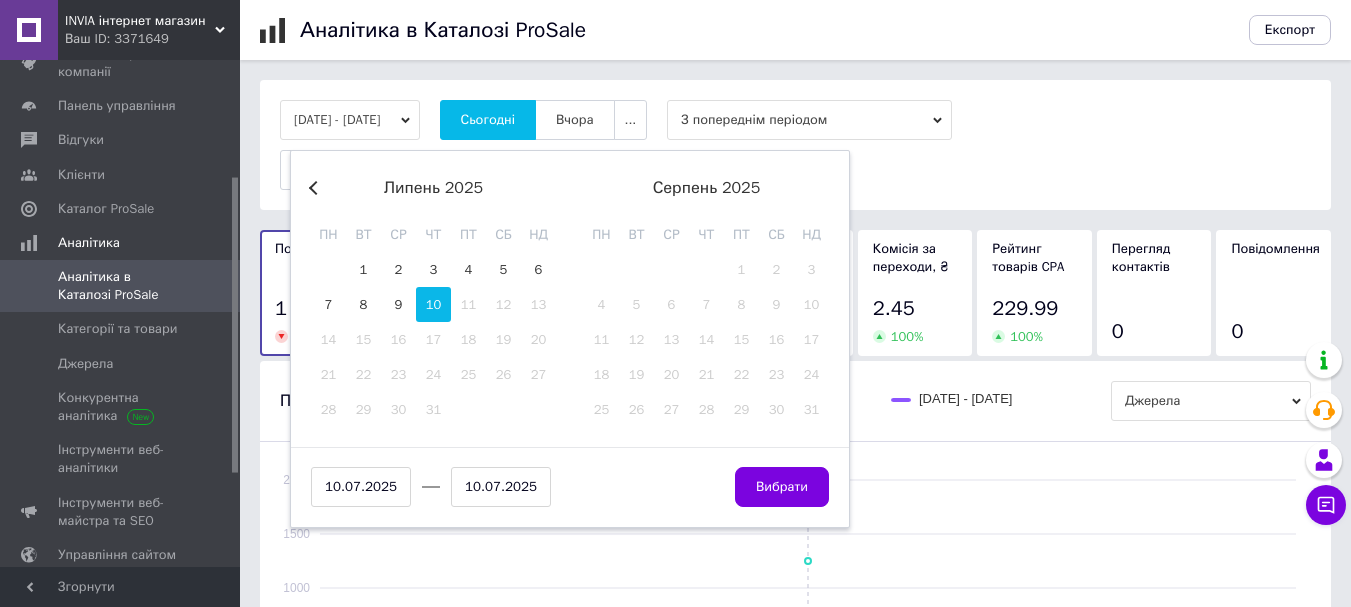 drag, startPoint x: 357, startPoint y: 268, endPoint x: 472, endPoint y: 311, distance: 122.77622 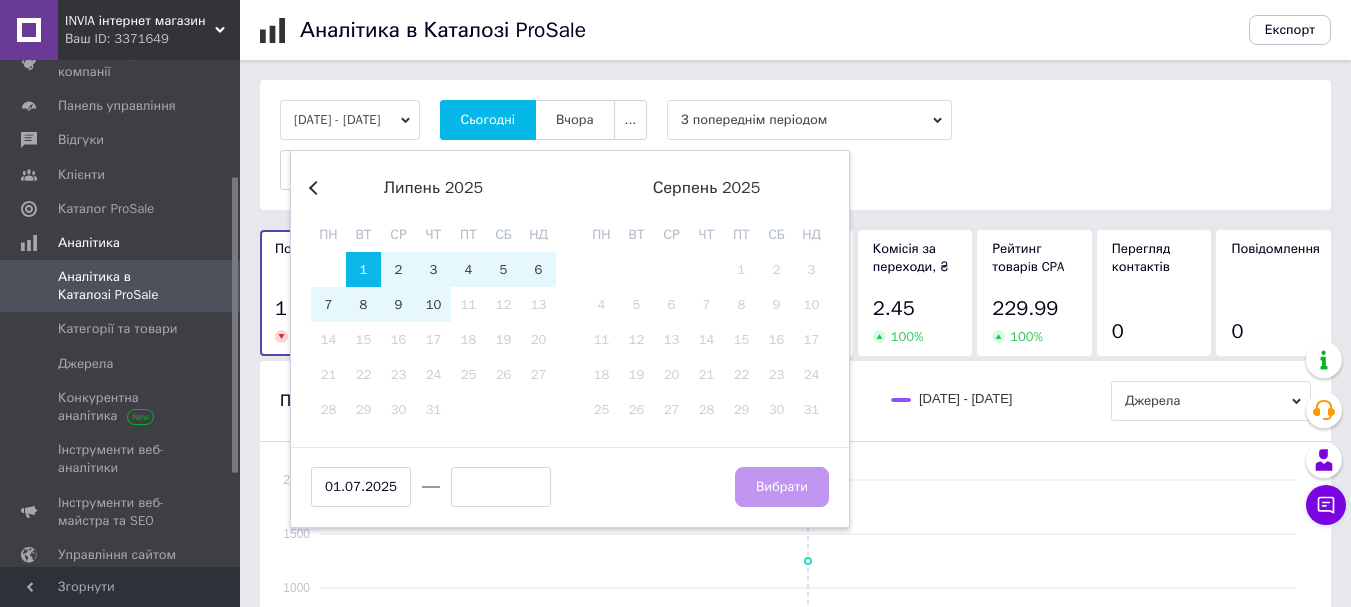drag, startPoint x: 437, startPoint y: 306, endPoint x: 758, endPoint y: 387, distance: 331.06192 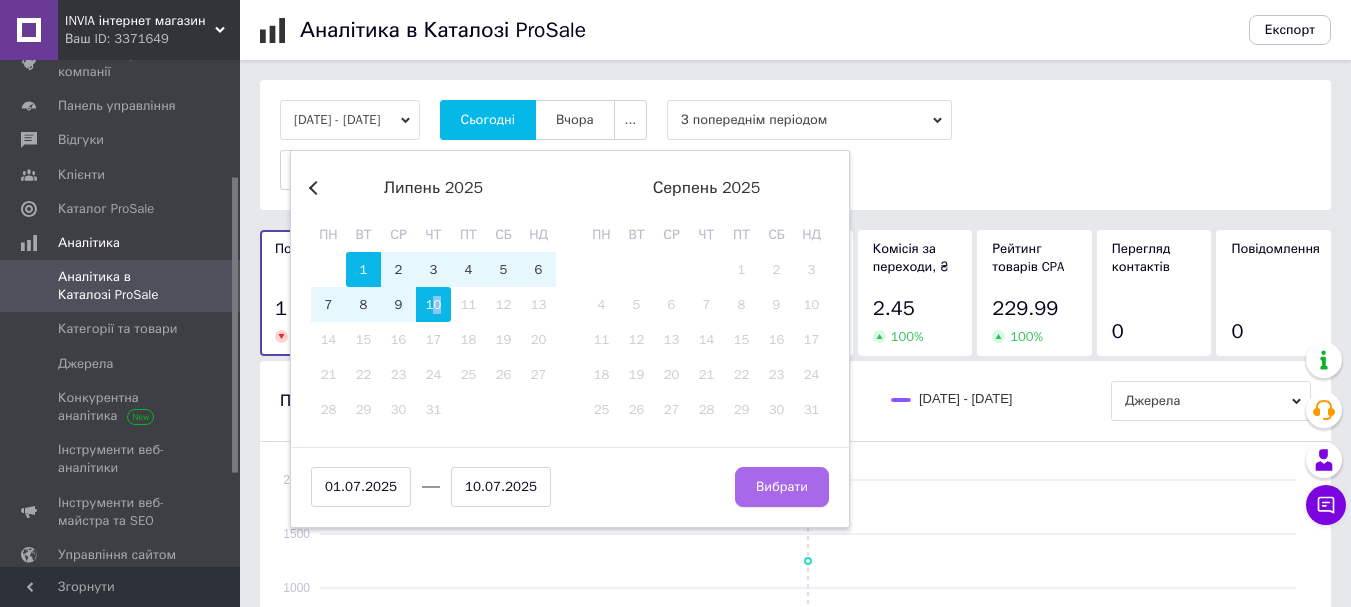 click on "Вибрати" at bounding box center [782, 487] 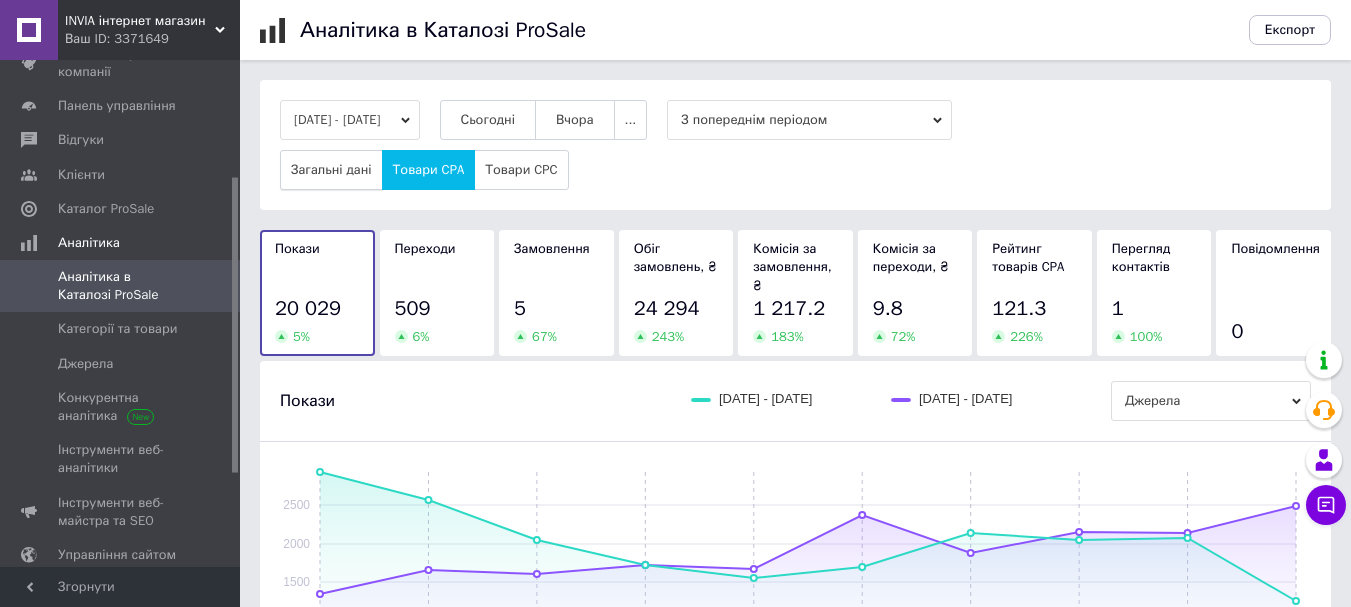 click on "Загальні дані" at bounding box center (331, 170) 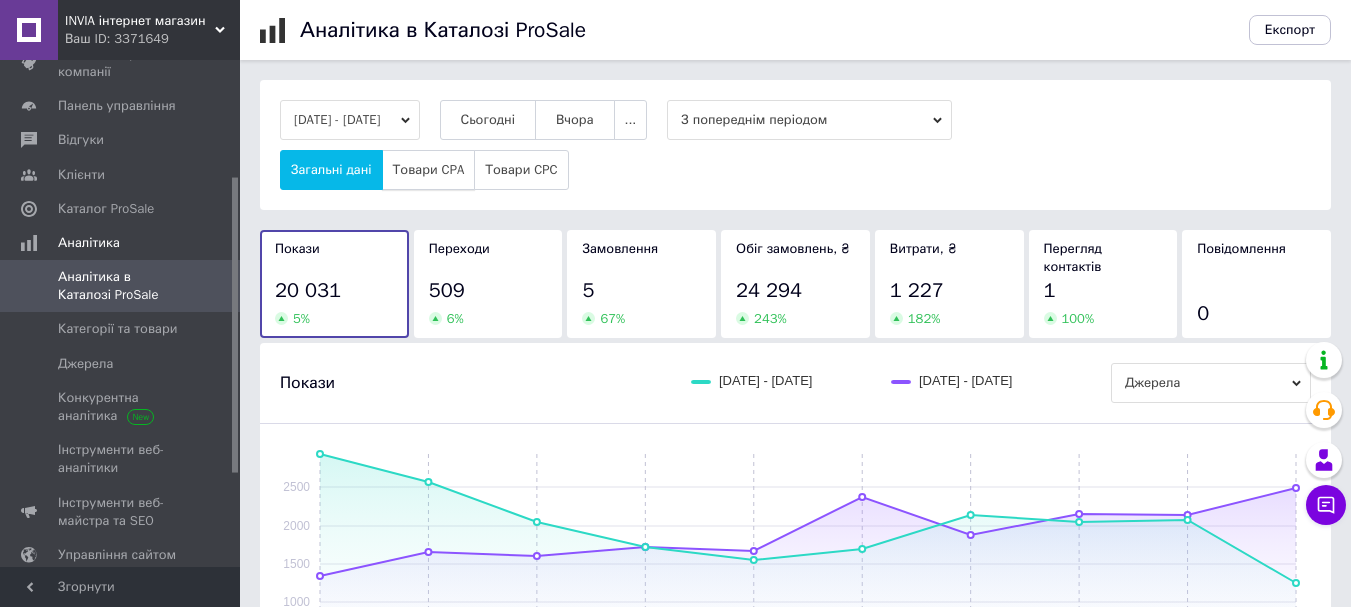 click on "Товари CPA" at bounding box center (429, 170) 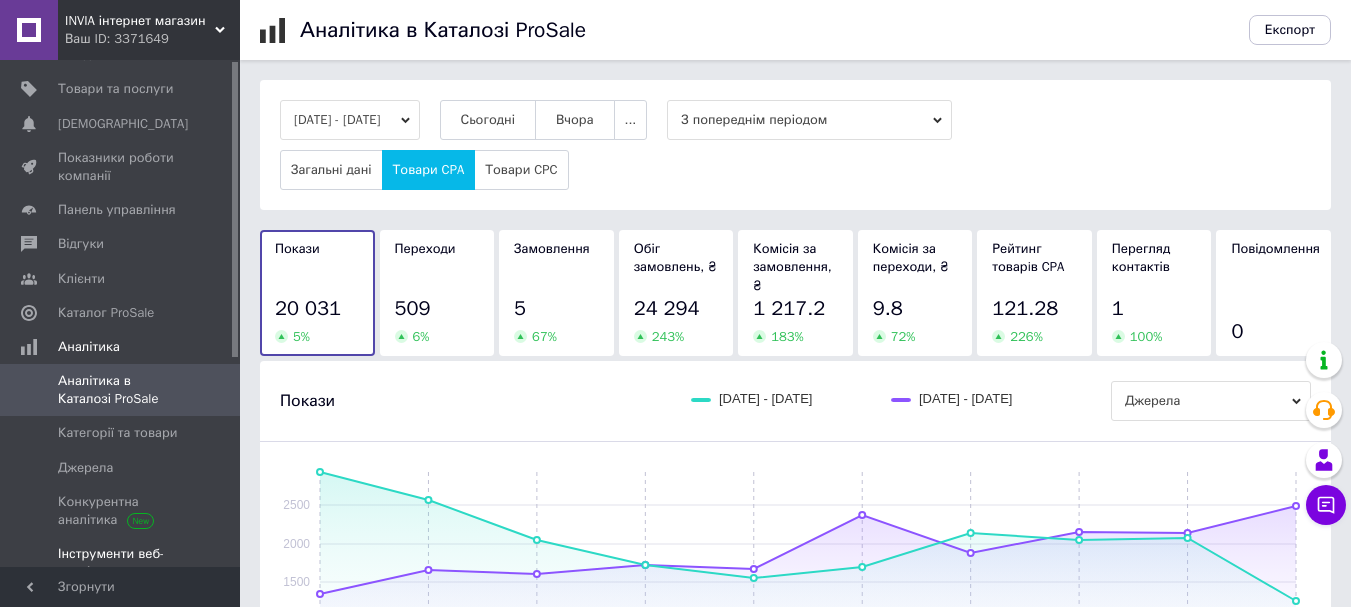 scroll, scrollTop: 0, scrollLeft: 0, axis: both 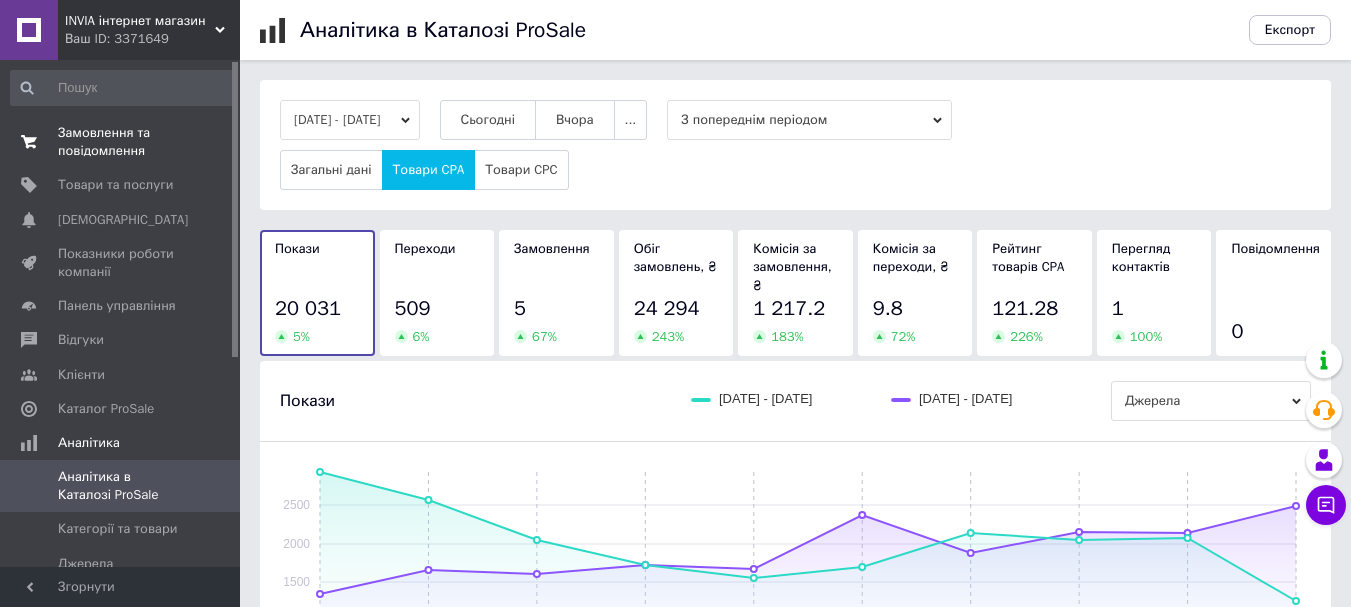 click on "Замовлення та повідомлення" at bounding box center (121, 142) 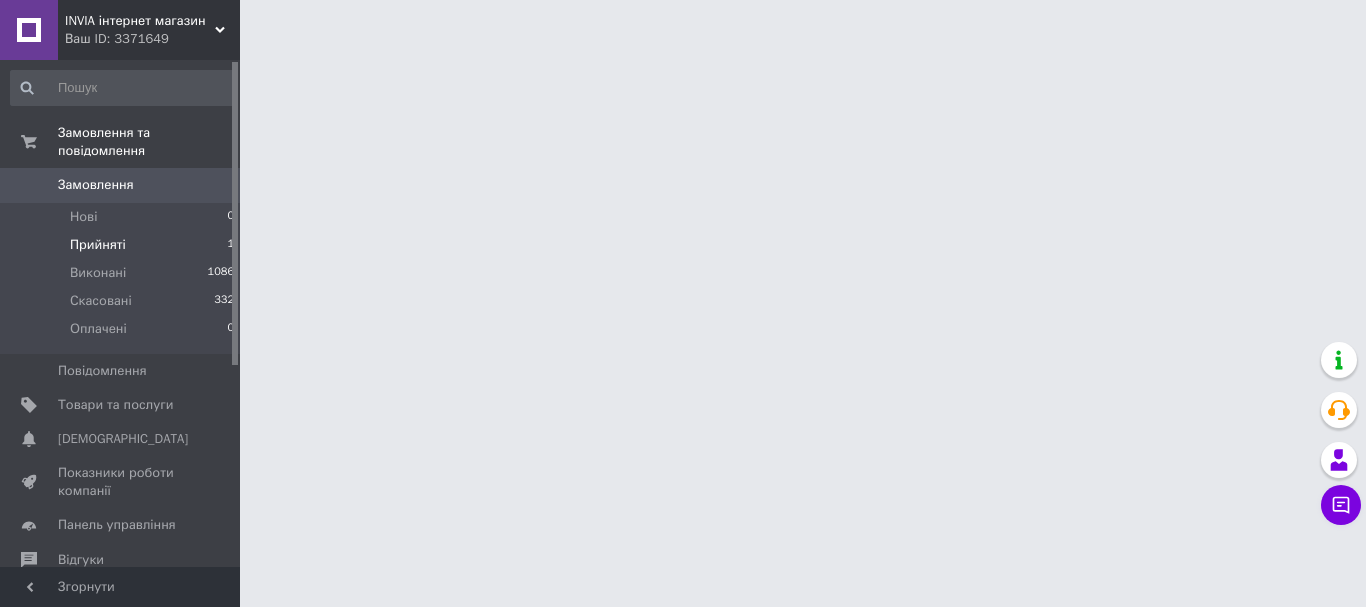 click on "Прийняті" at bounding box center [98, 245] 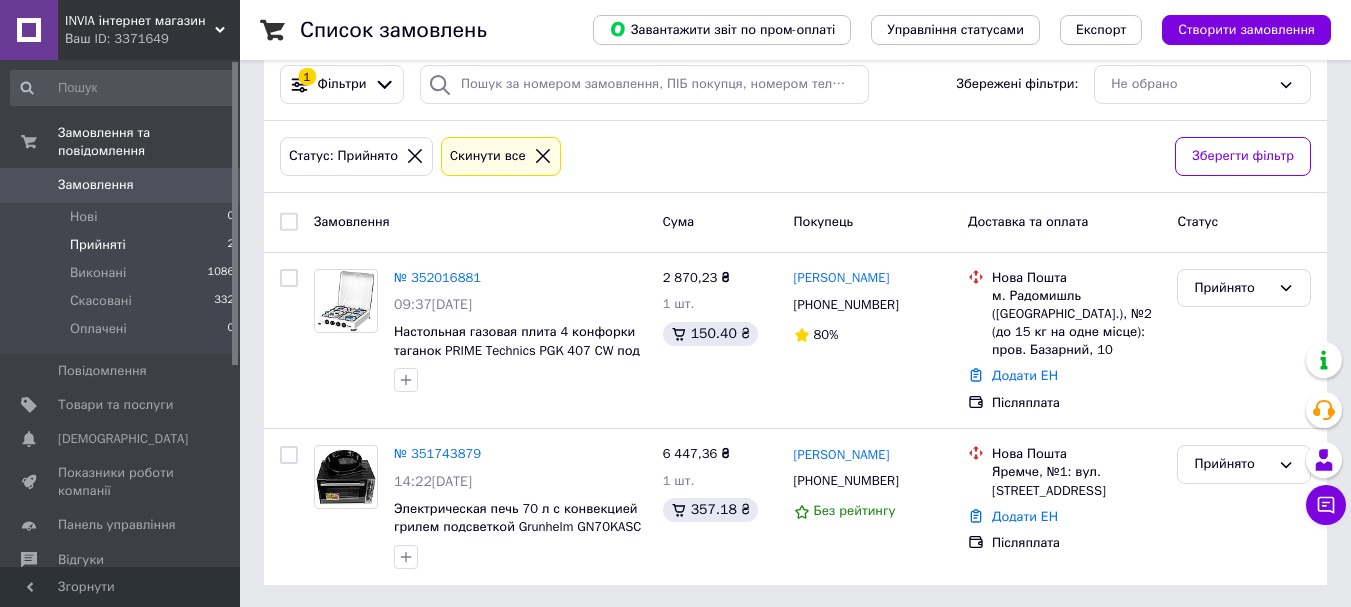 scroll, scrollTop: 197, scrollLeft: 0, axis: vertical 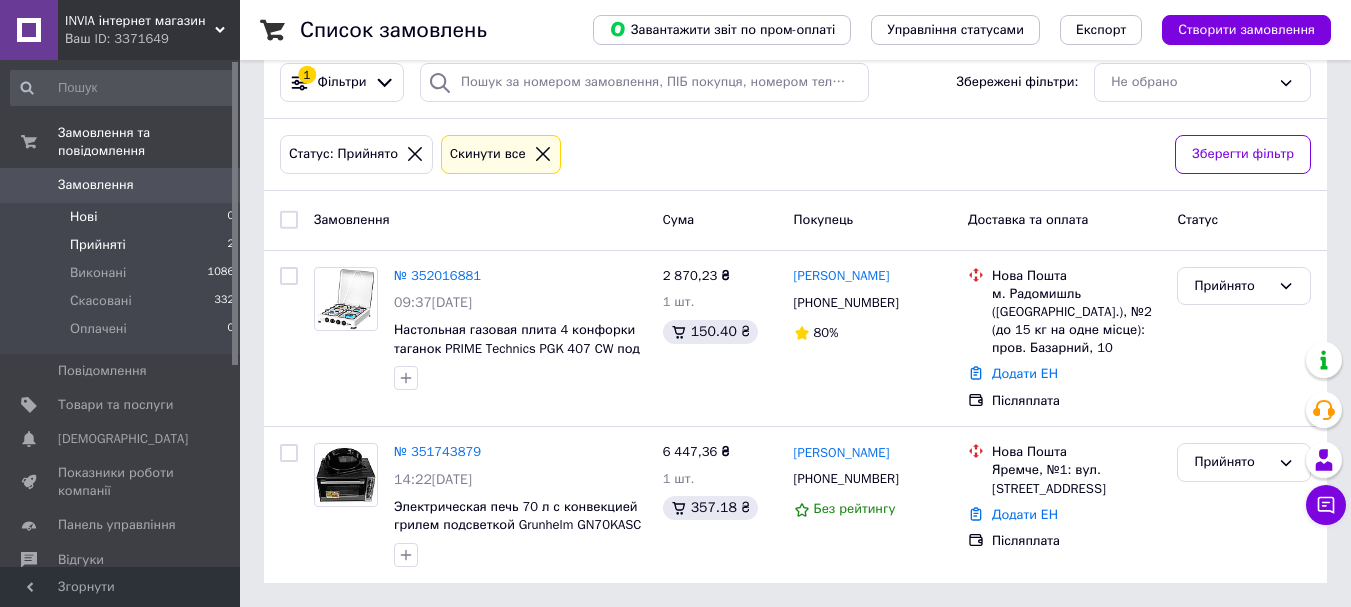 click on "Нові" at bounding box center [83, 217] 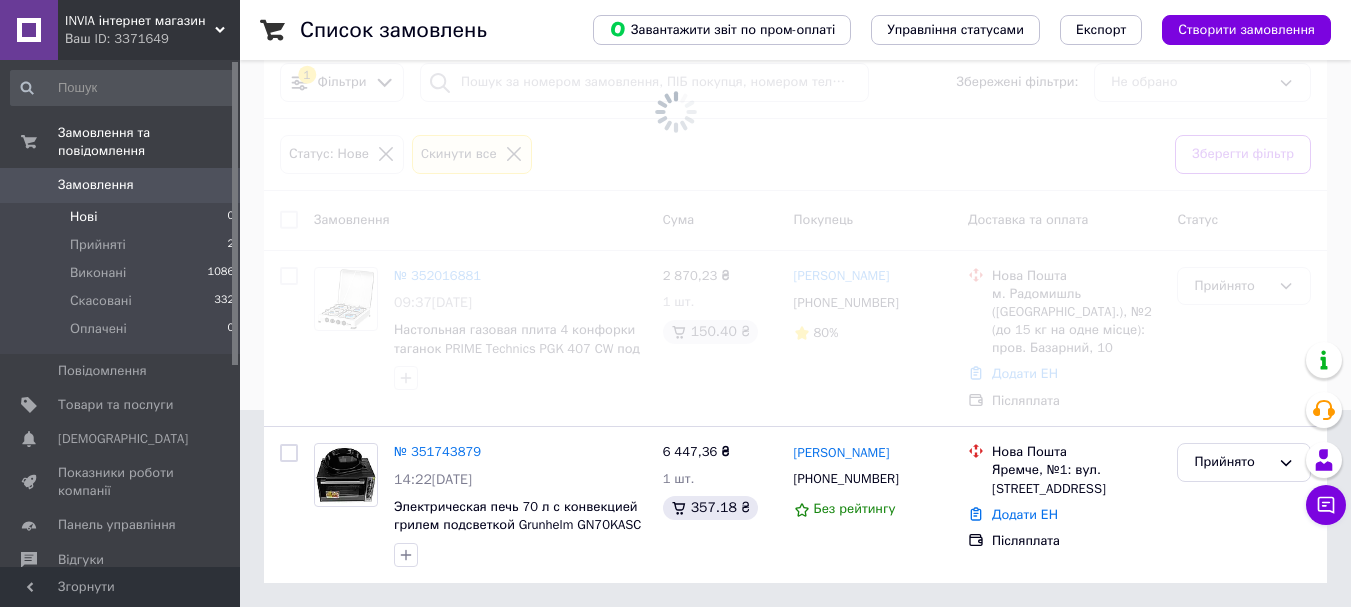 scroll, scrollTop: 0, scrollLeft: 0, axis: both 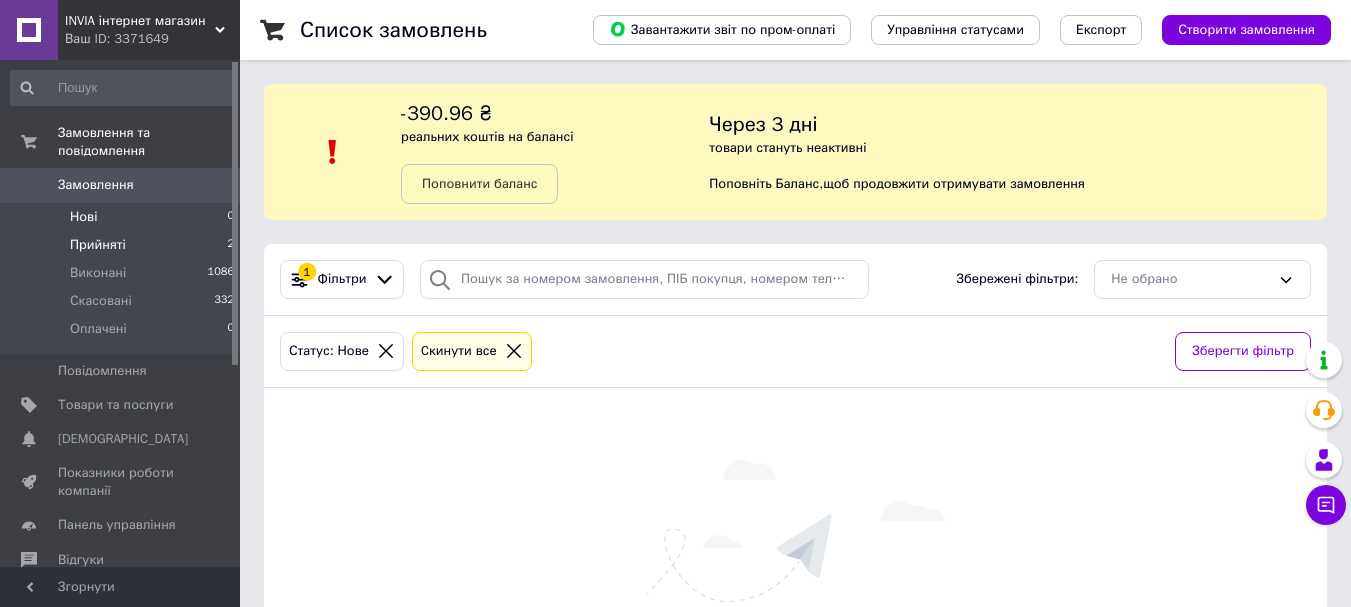 click on "Прийняті" at bounding box center (98, 245) 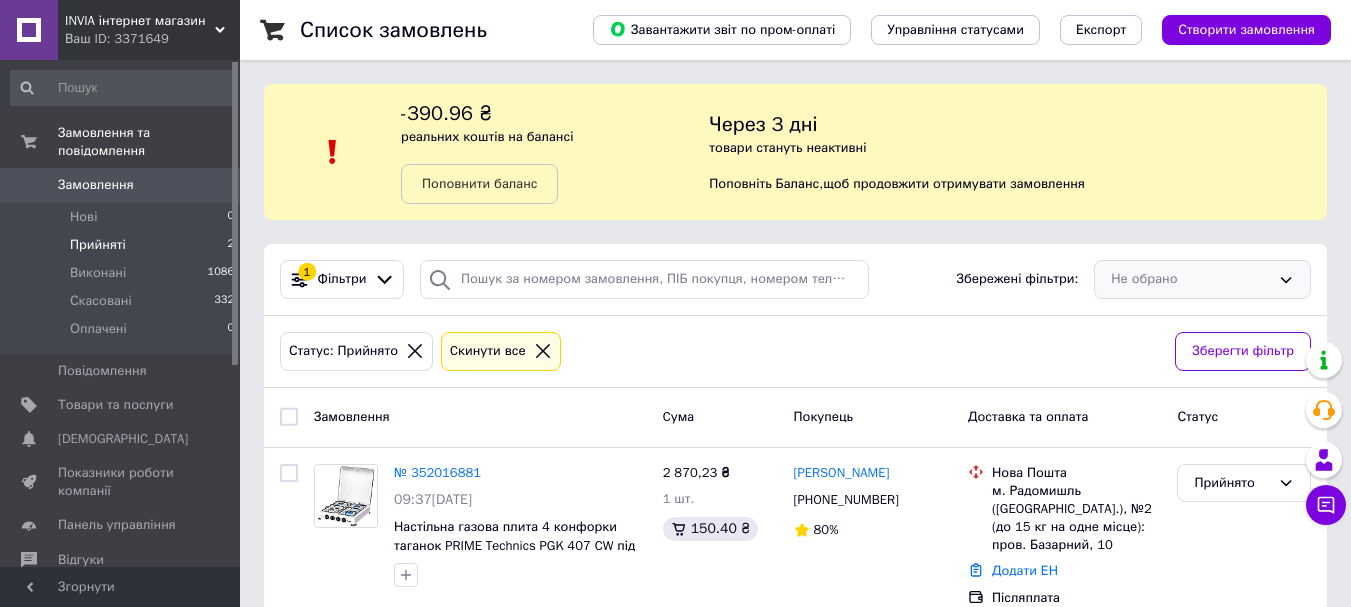 scroll, scrollTop: 0, scrollLeft: 0, axis: both 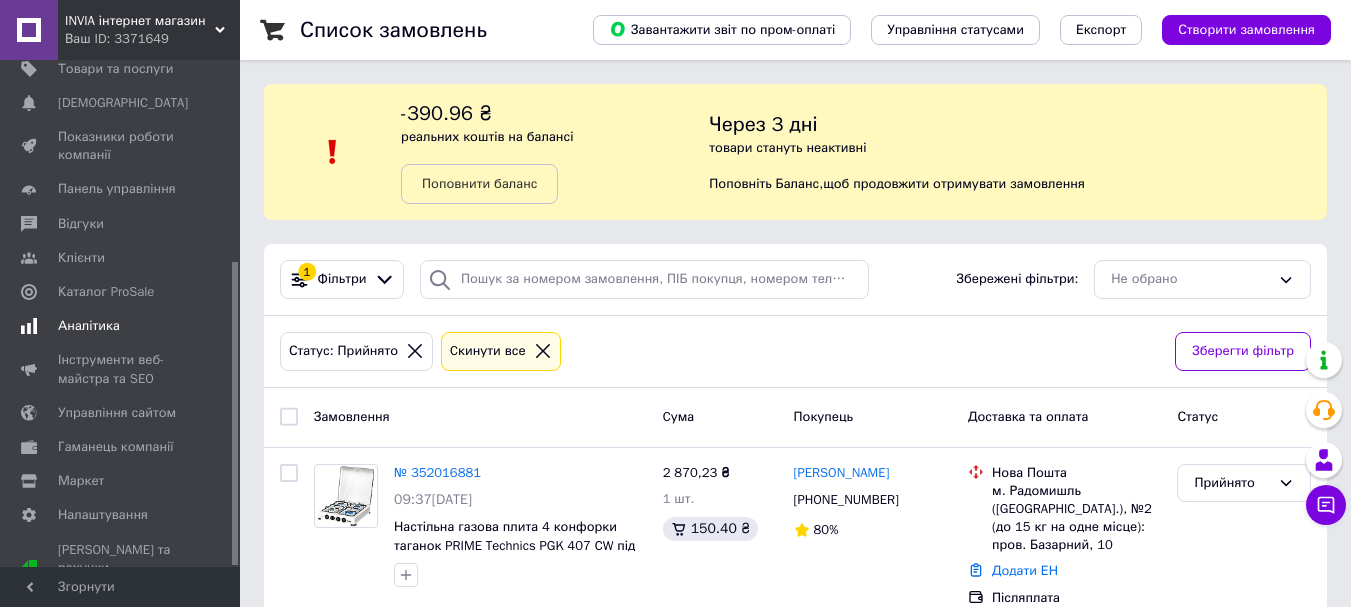 click on "Аналітика" at bounding box center (89, 326) 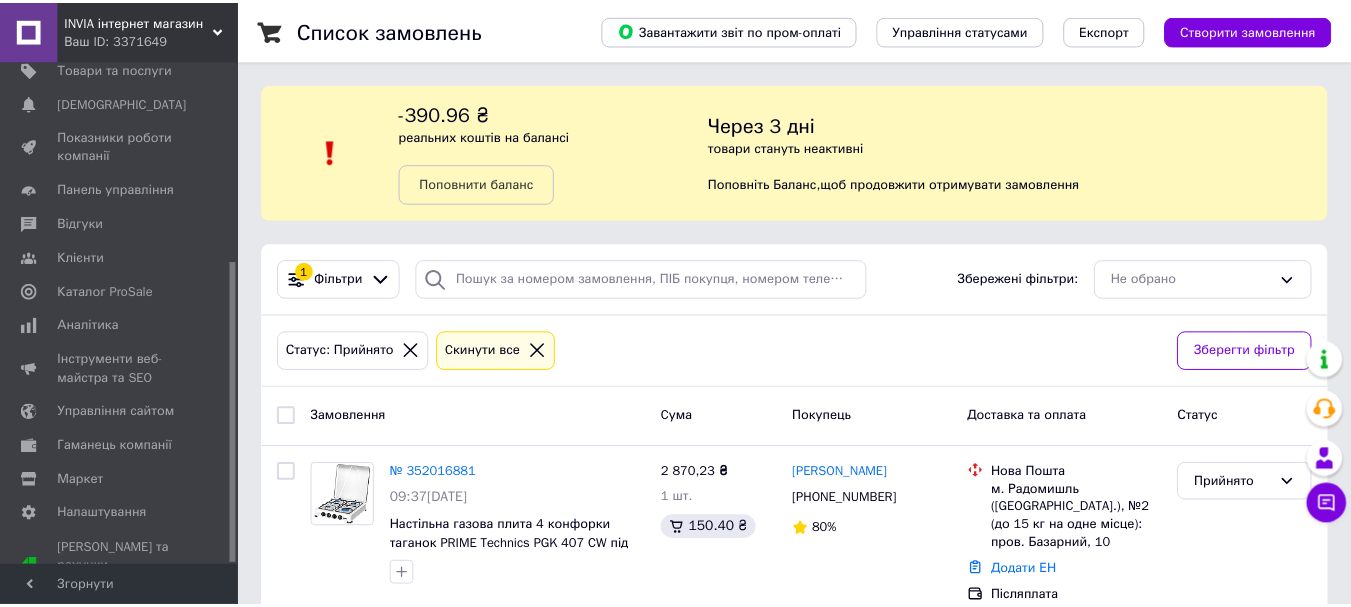 scroll, scrollTop: 134, scrollLeft: 0, axis: vertical 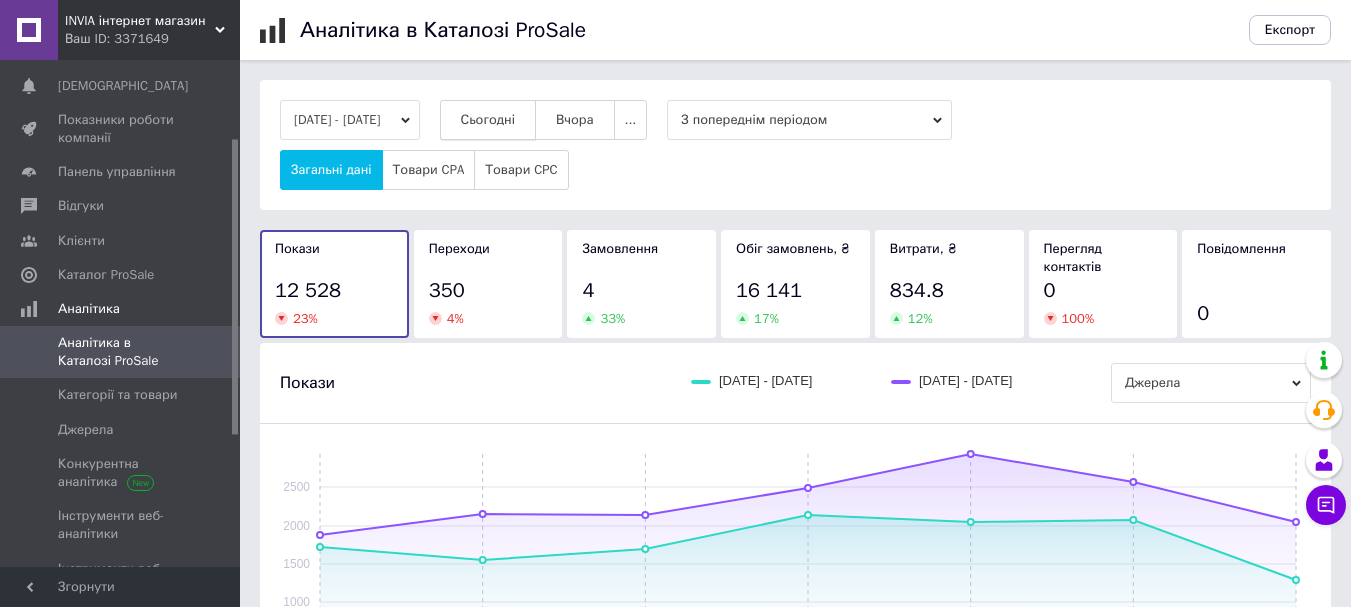 click on "Сьогодні" at bounding box center (488, 120) 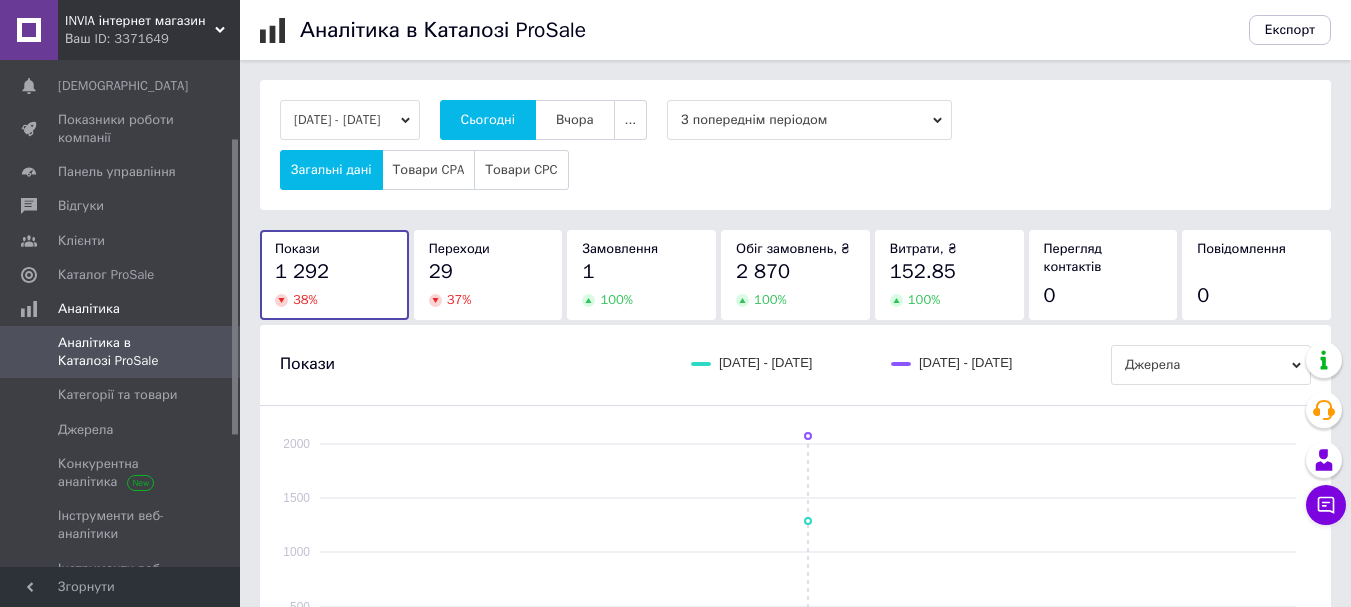 click on "29" at bounding box center (488, 272) 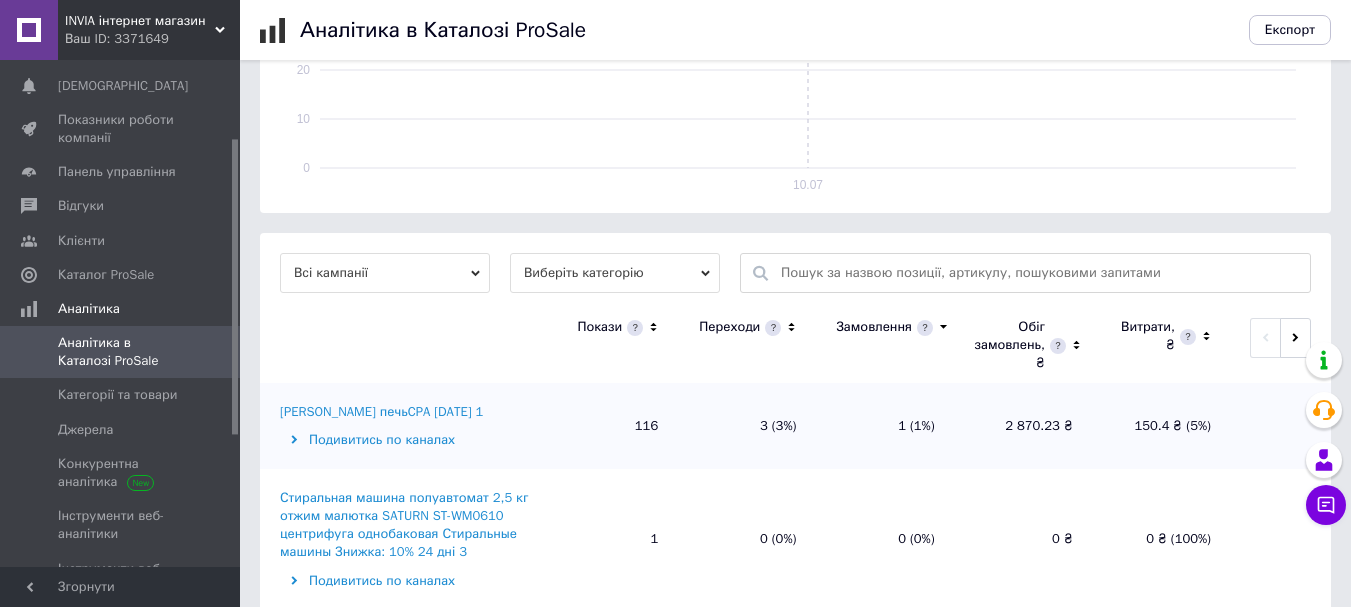 scroll, scrollTop: 500, scrollLeft: 0, axis: vertical 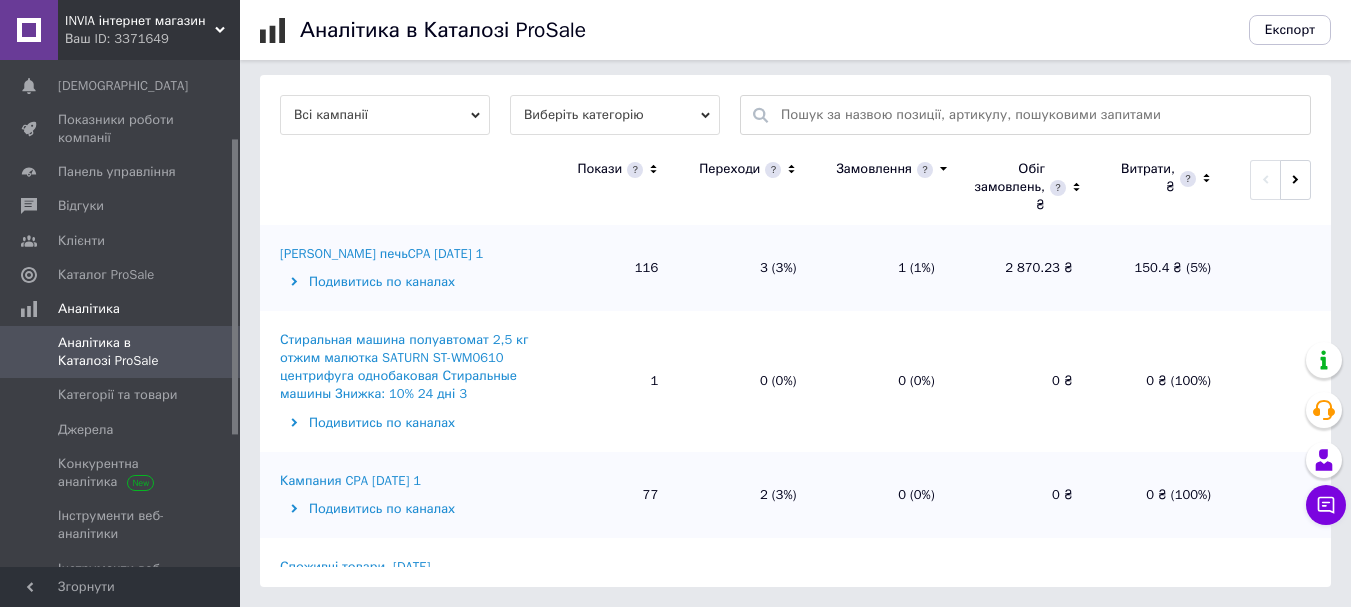 click 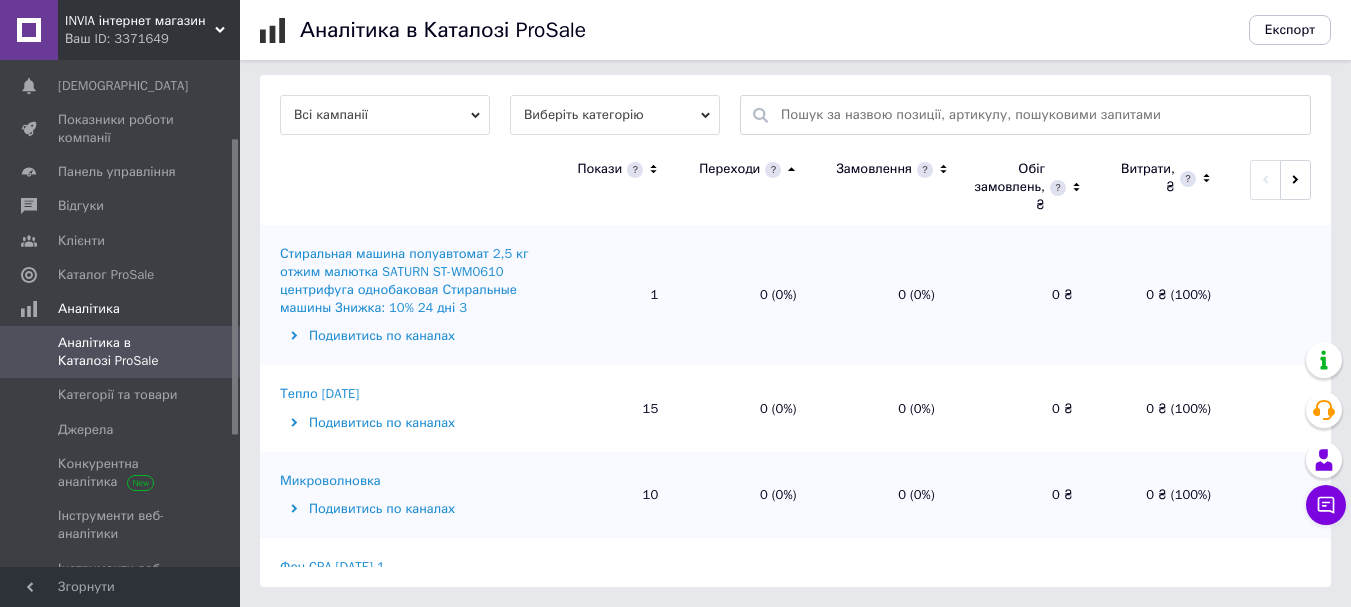 click 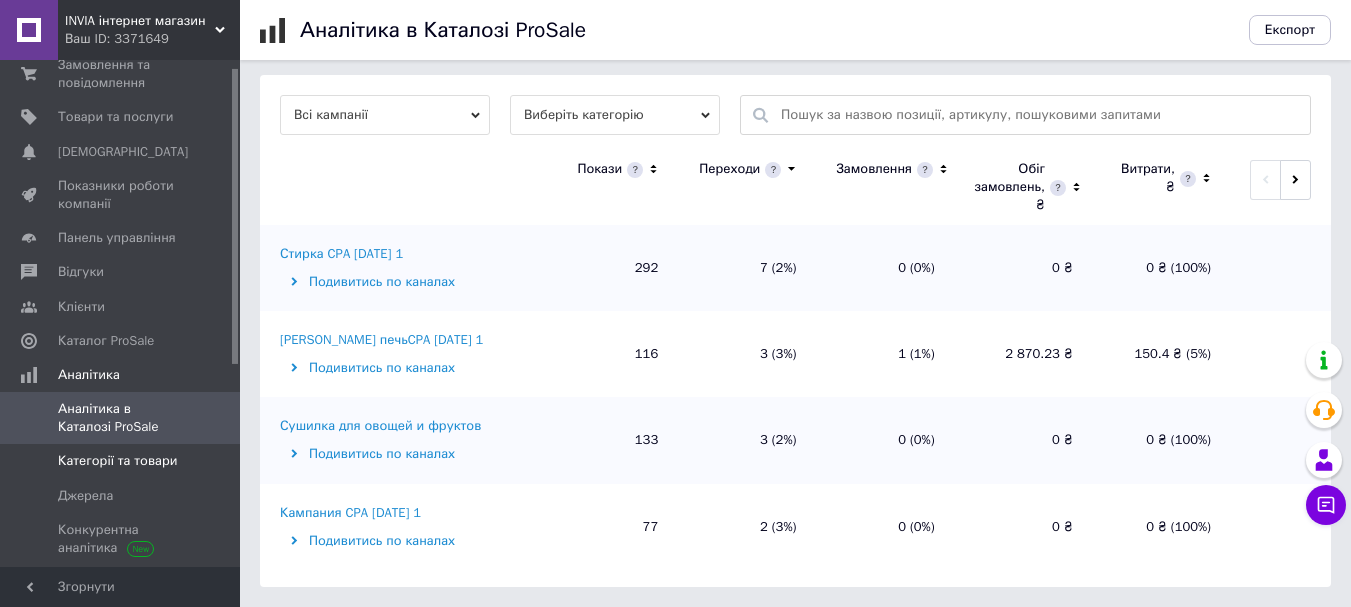 scroll, scrollTop: 0, scrollLeft: 0, axis: both 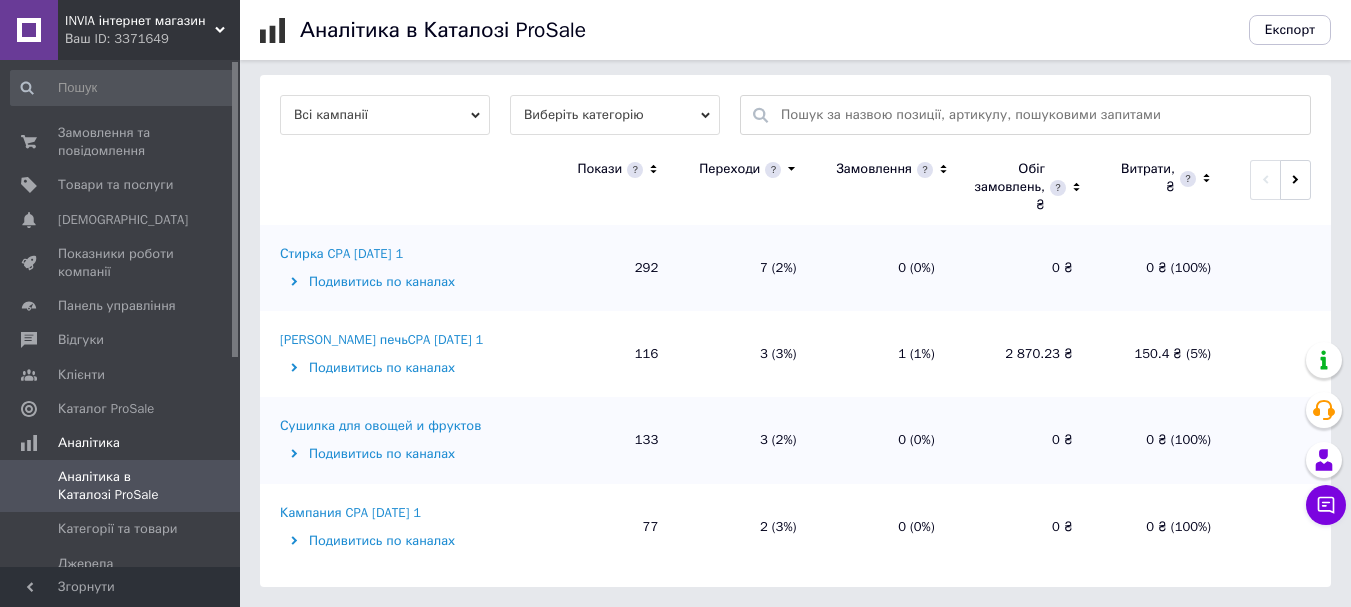 click on "Сушилка для овощей и фруктов" at bounding box center [380, 426] 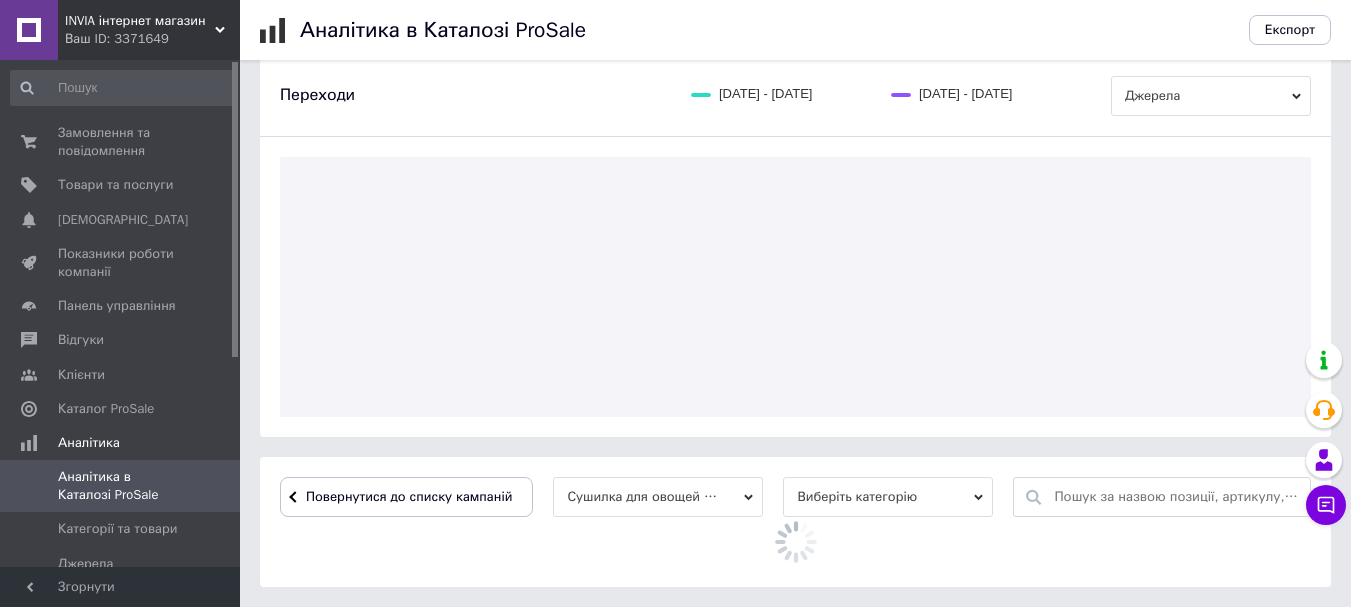 scroll, scrollTop: 499, scrollLeft: 0, axis: vertical 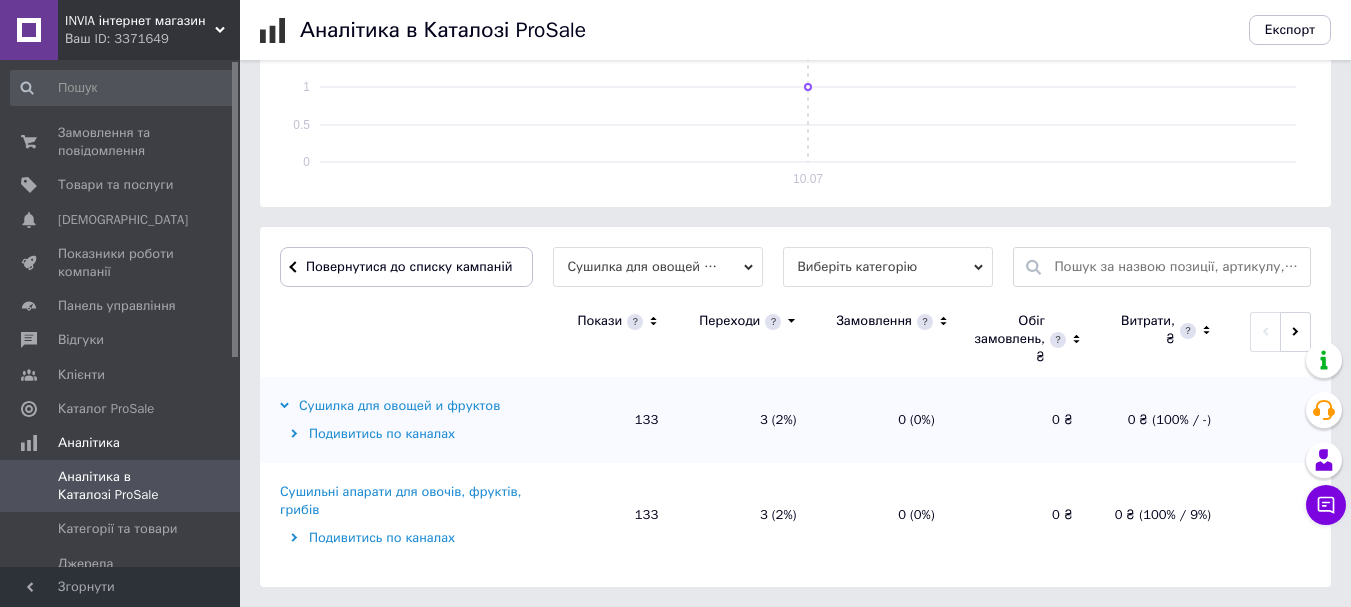click on "Сушильні апарати для овочів, фруктів, грибів" at bounding box center [407, 501] 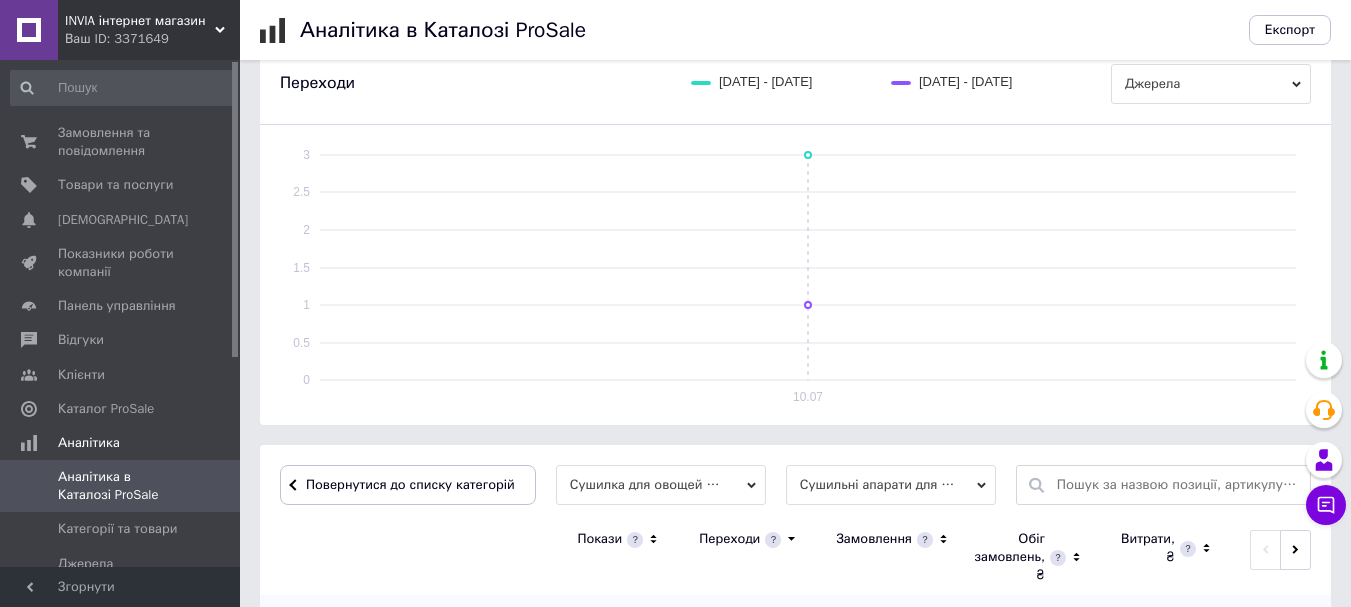 scroll, scrollTop: 651, scrollLeft: 0, axis: vertical 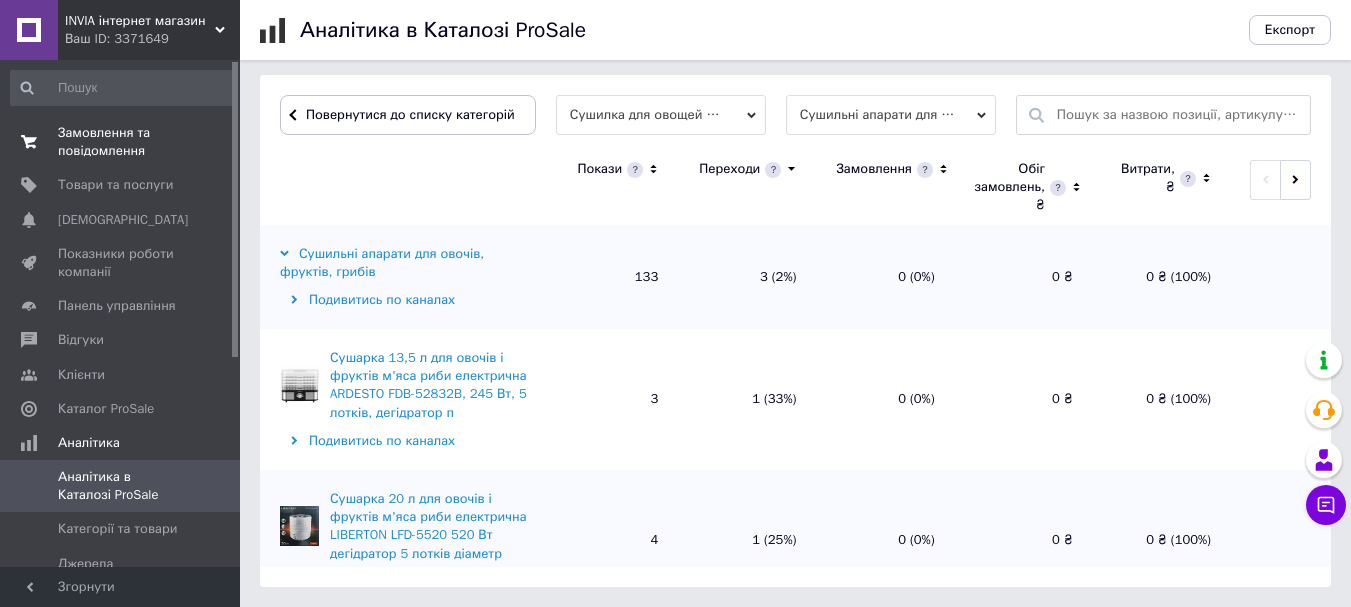 click on "Замовлення та повідомлення" at bounding box center (121, 142) 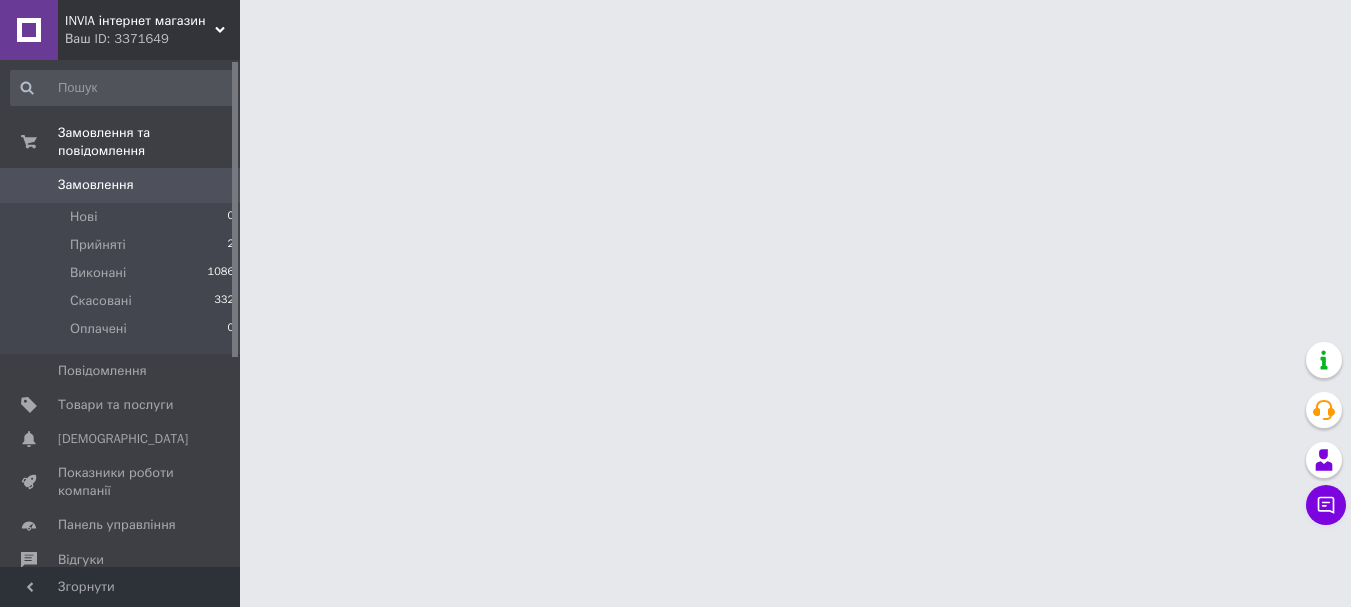 scroll, scrollTop: 0, scrollLeft: 0, axis: both 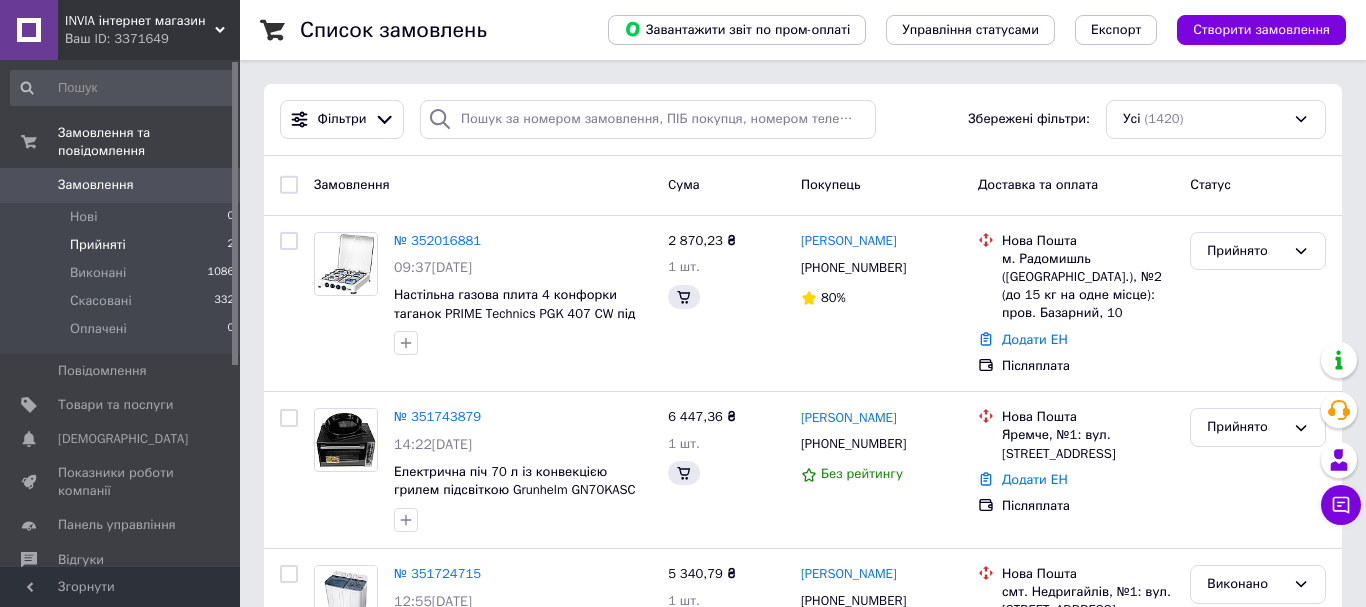 click on "Прийняті" at bounding box center (98, 245) 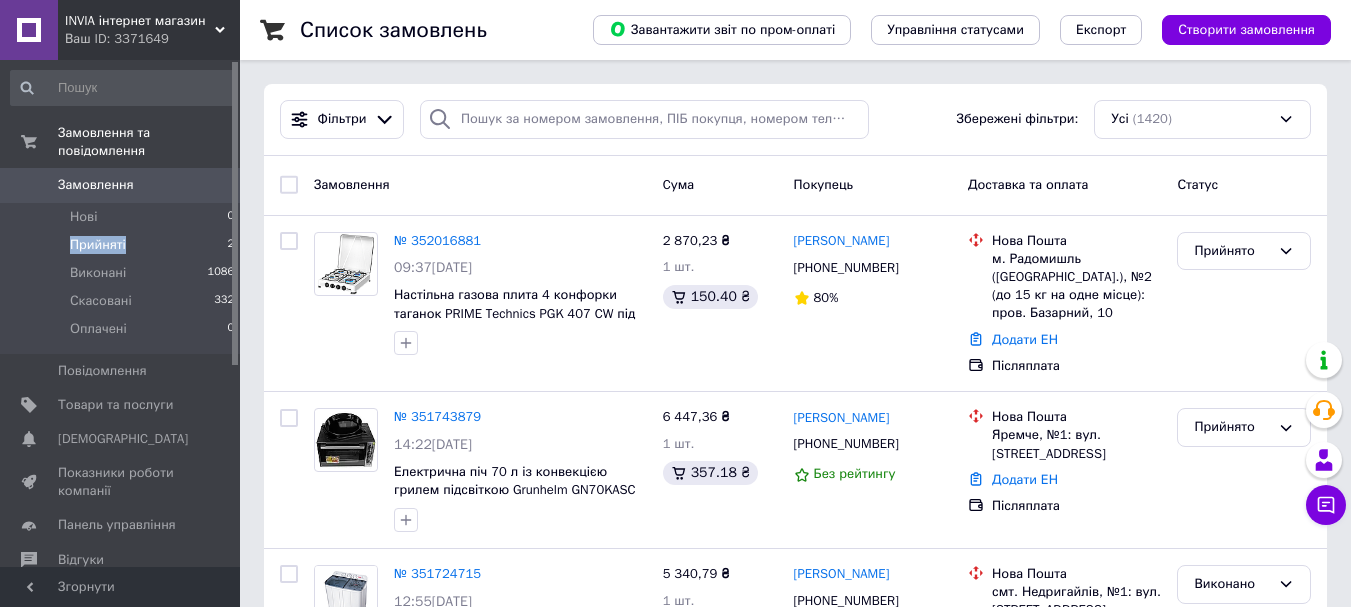 click on "Прийняті" at bounding box center [98, 245] 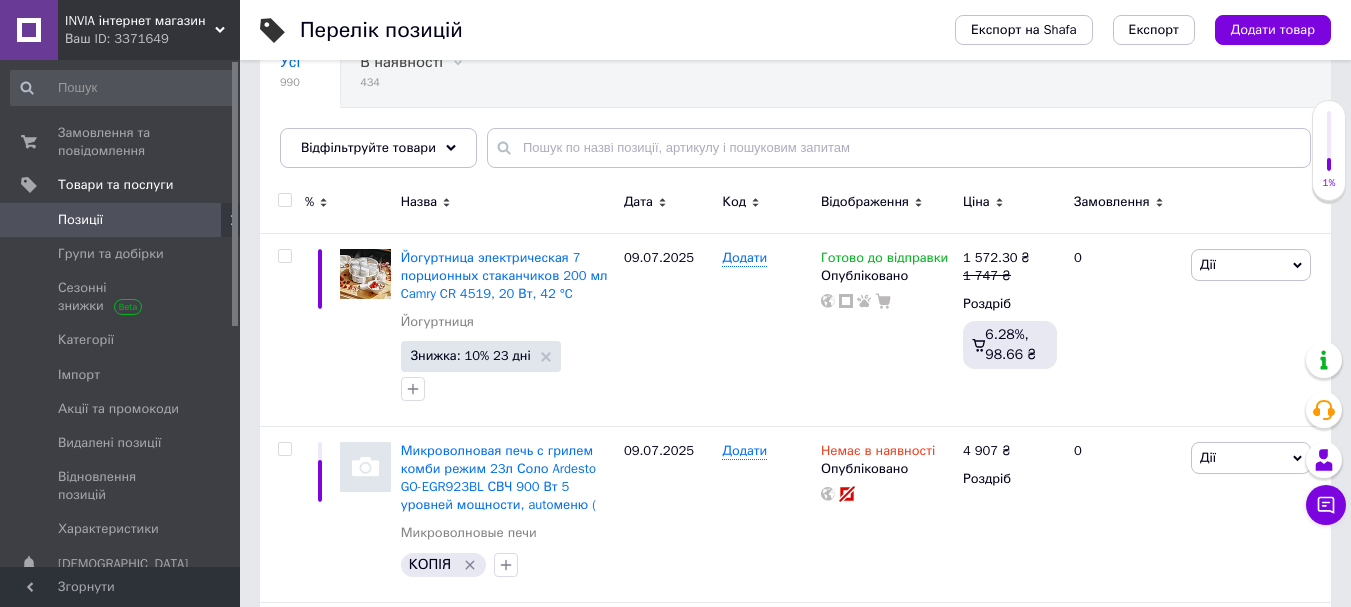 scroll, scrollTop: 200, scrollLeft: 0, axis: vertical 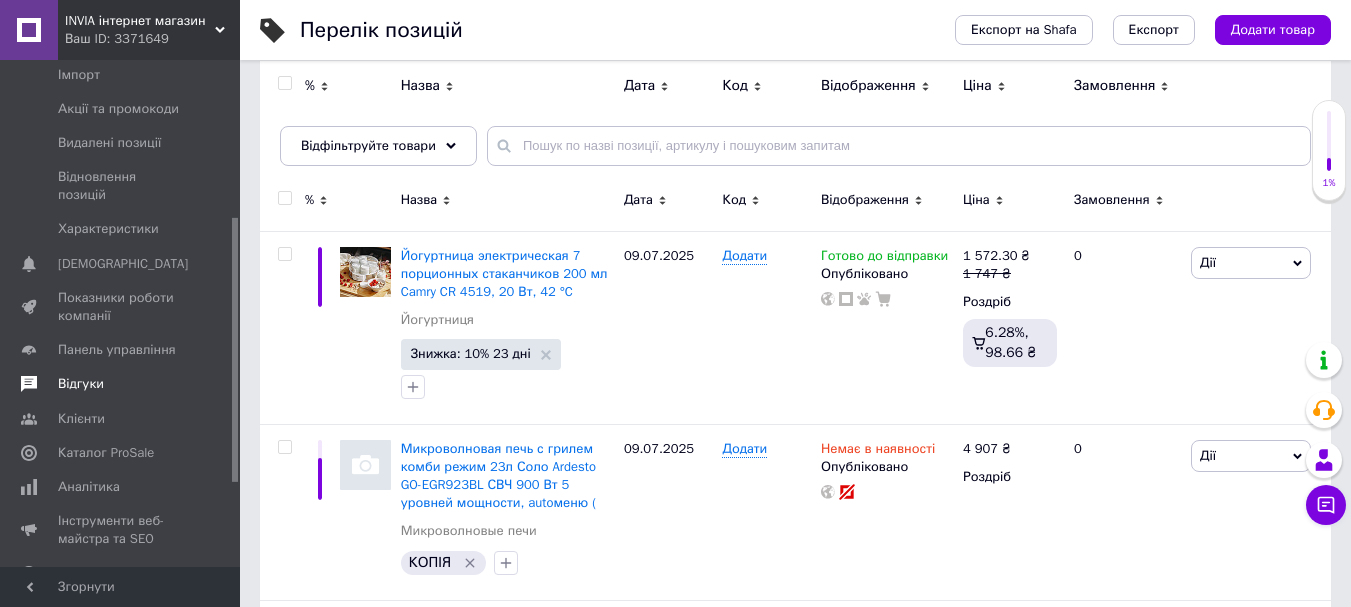 click on "Відгуки" at bounding box center (81, 384) 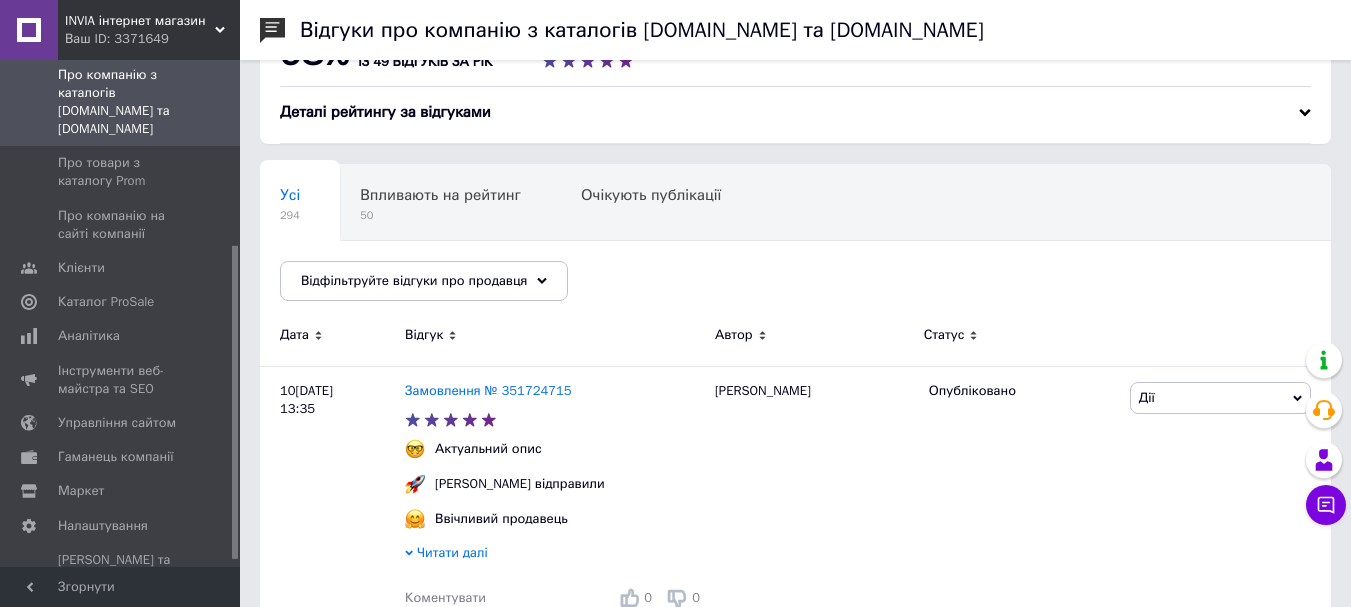 scroll, scrollTop: 100, scrollLeft: 0, axis: vertical 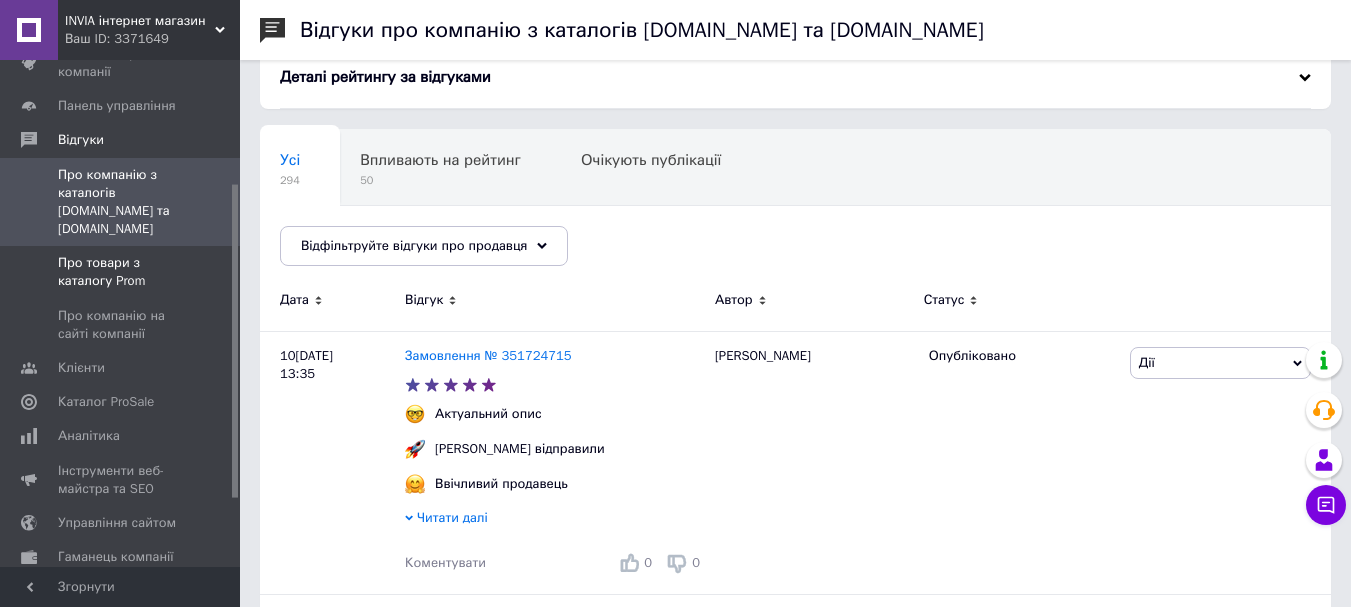 click on "Про товари з каталогу Prom" at bounding box center [121, 272] 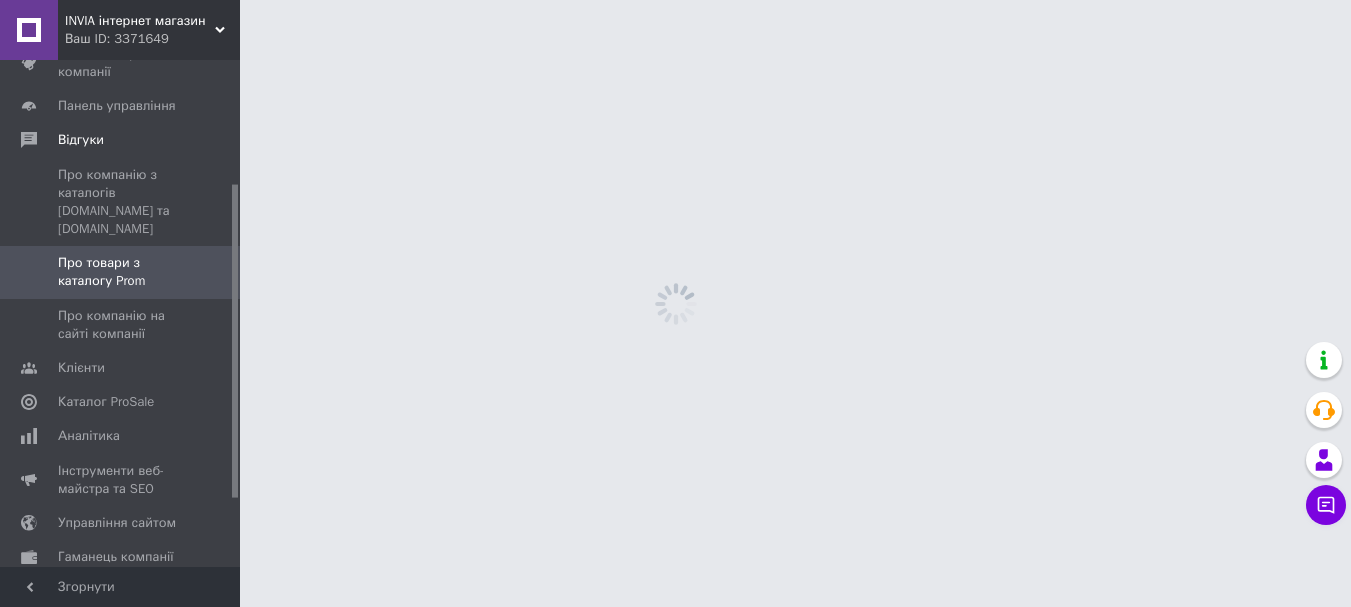 scroll, scrollTop: 0, scrollLeft: 0, axis: both 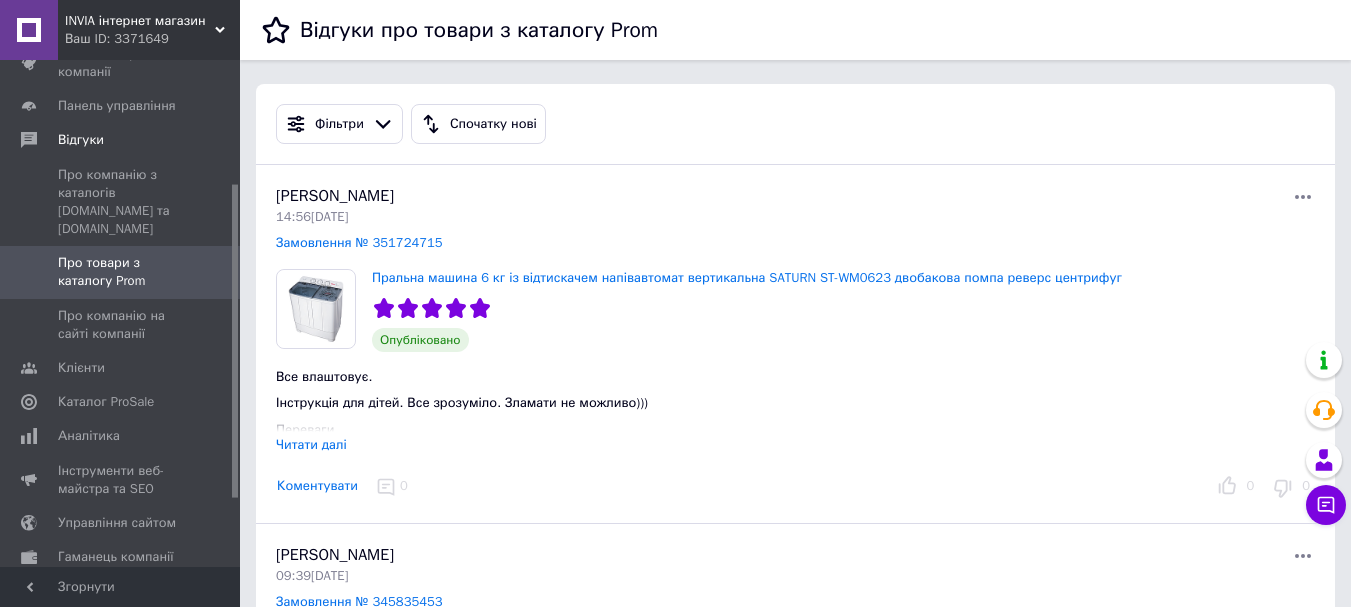 click on "Читати далі" at bounding box center [311, 444] 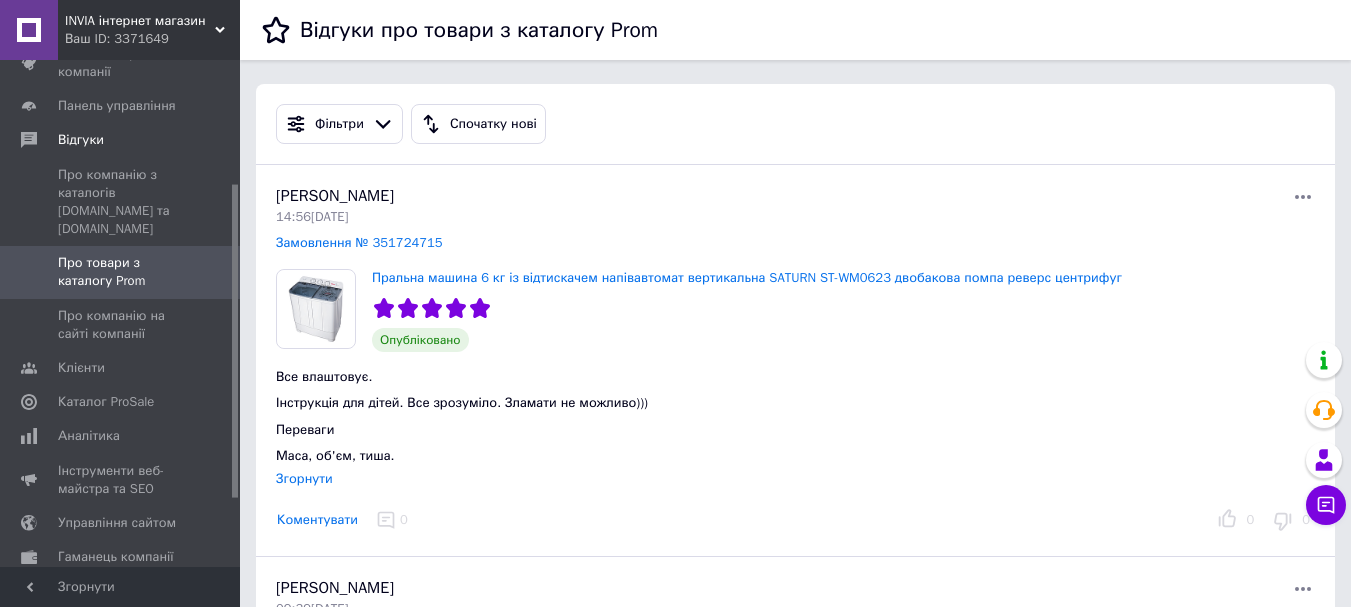 scroll, scrollTop: 100, scrollLeft: 0, axis: vertical 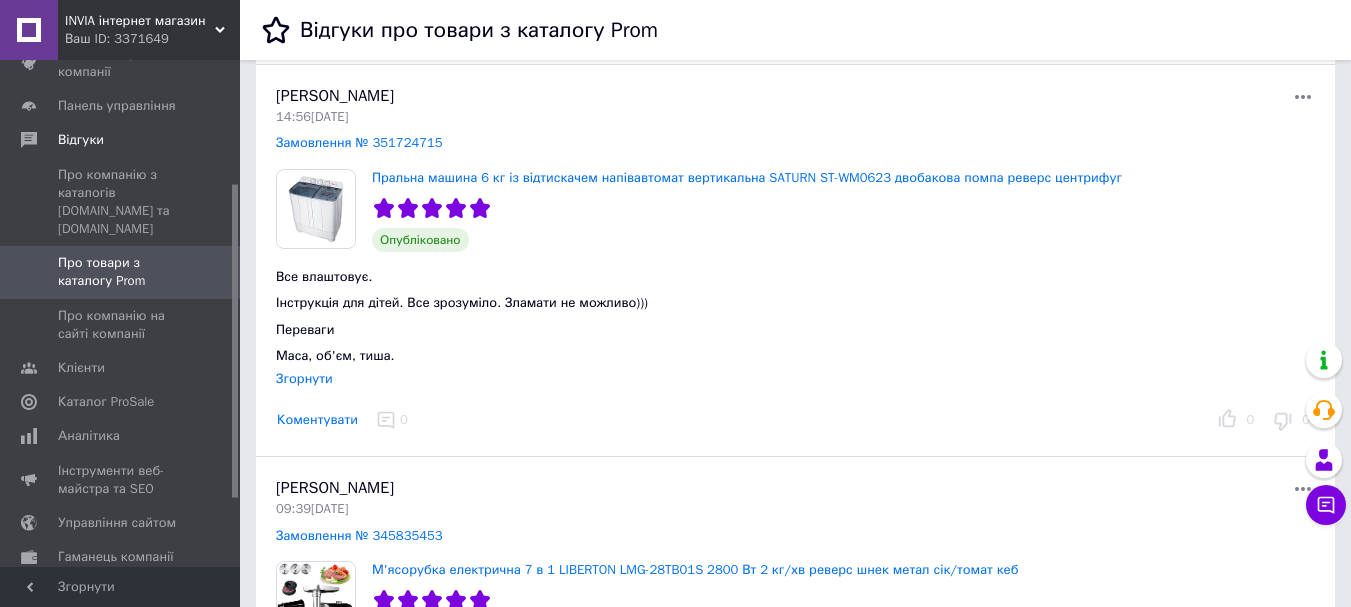 click on "0" at bounding box center (394, 420) 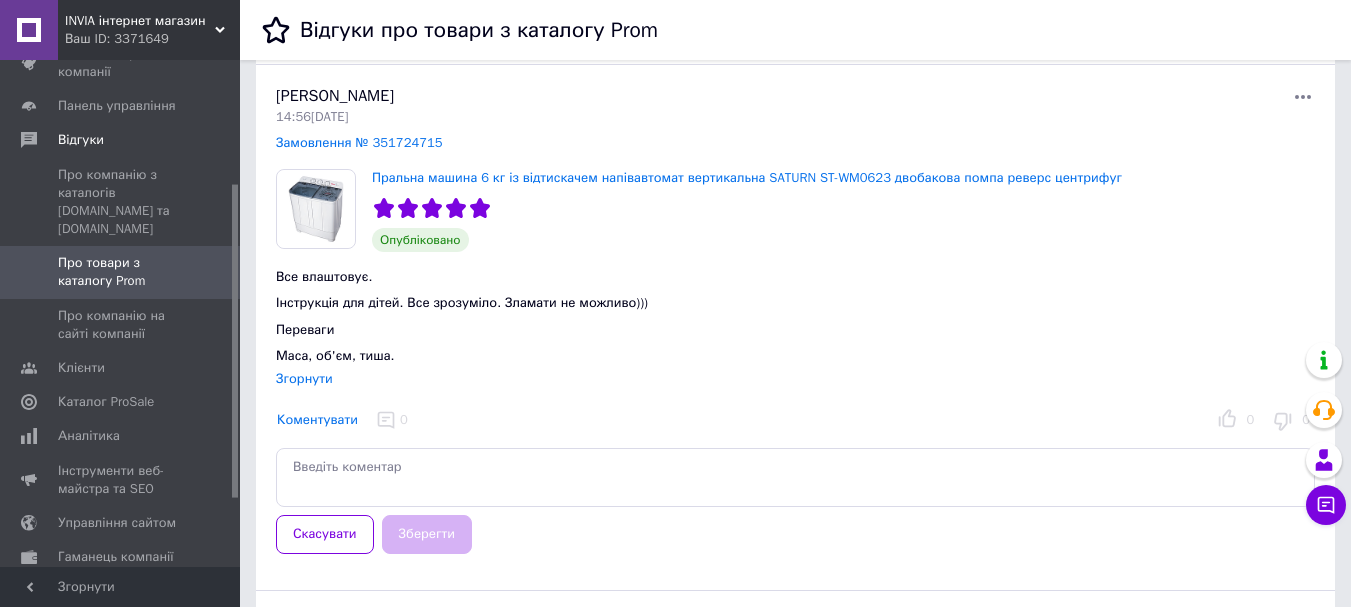 click at bounding box center [795, 477] 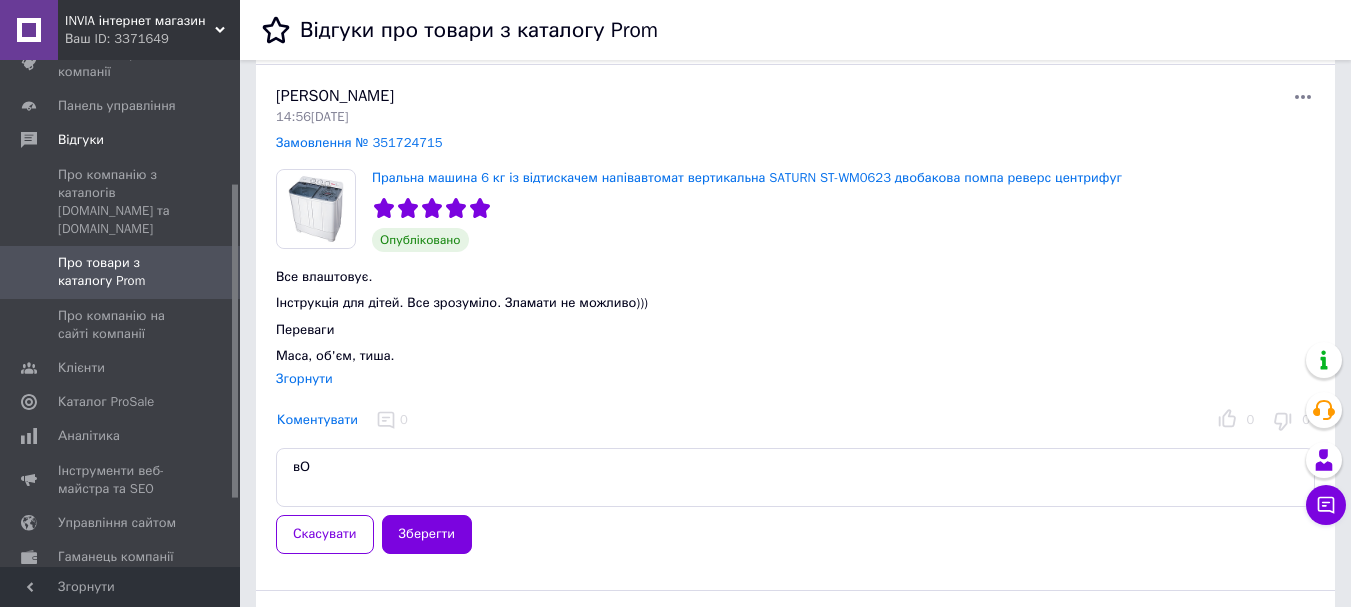 type on "в" 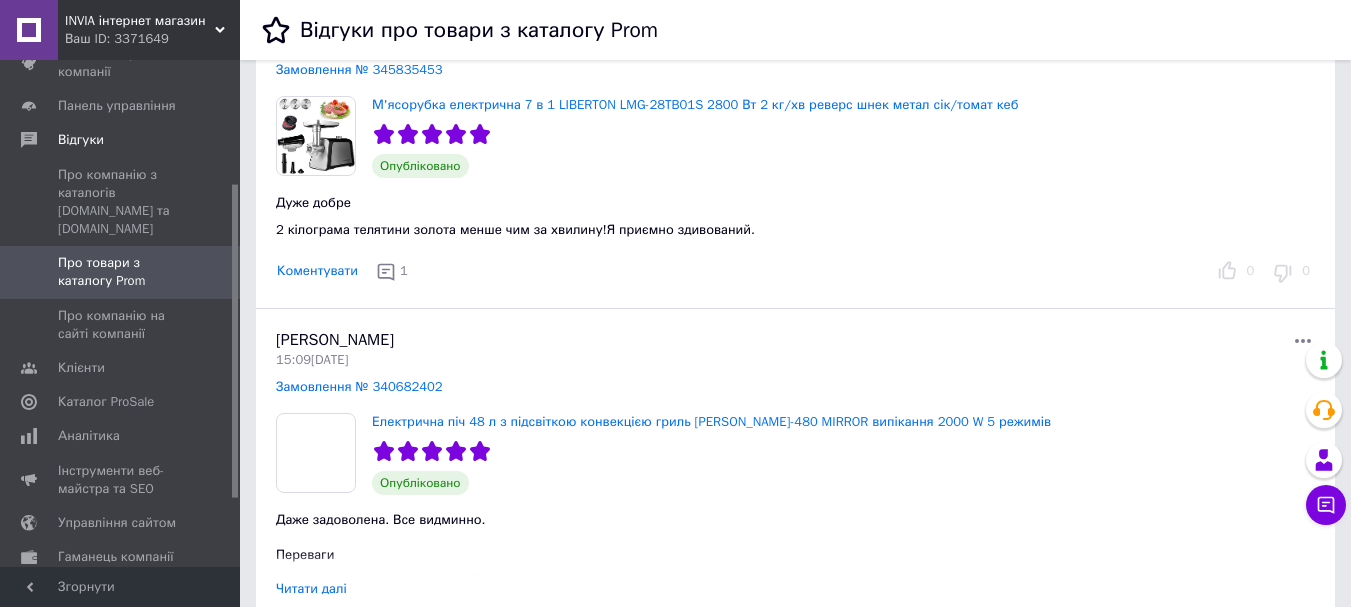 scroll, scrollTop: 700, scrollLeft: 0, axis: vertical 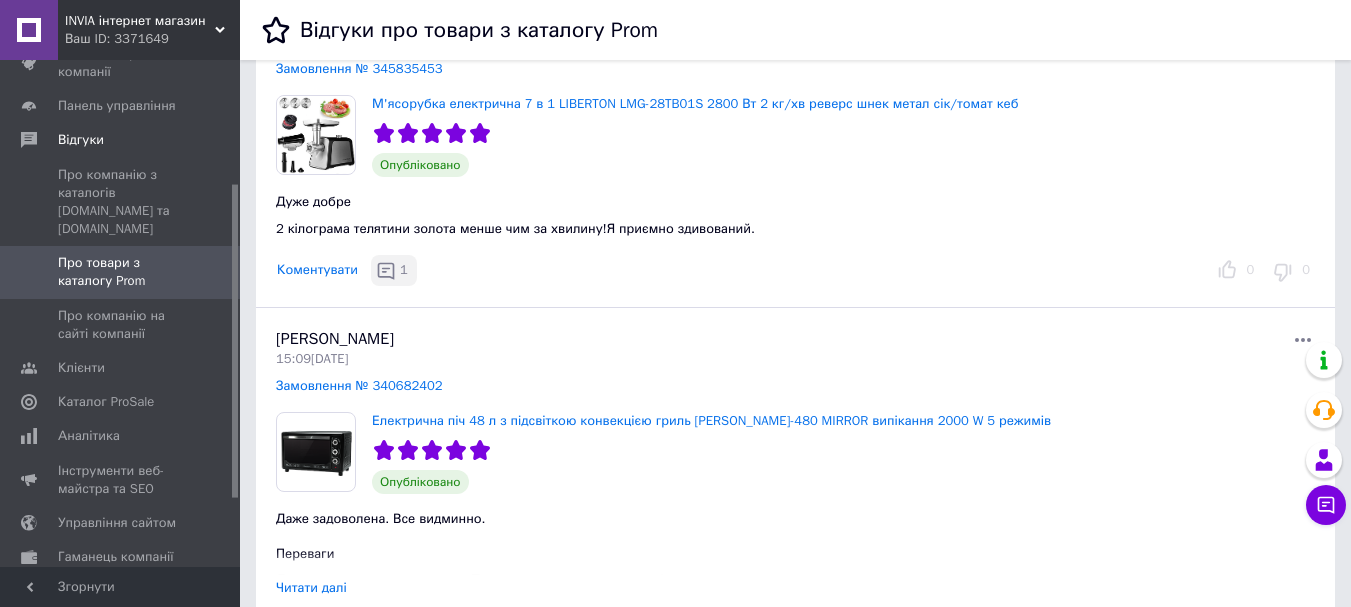type on "Володимир, дякуємо за відгук. Хай пральна працює у Вас тривалий час.  Звертайтесь, будь ласка." 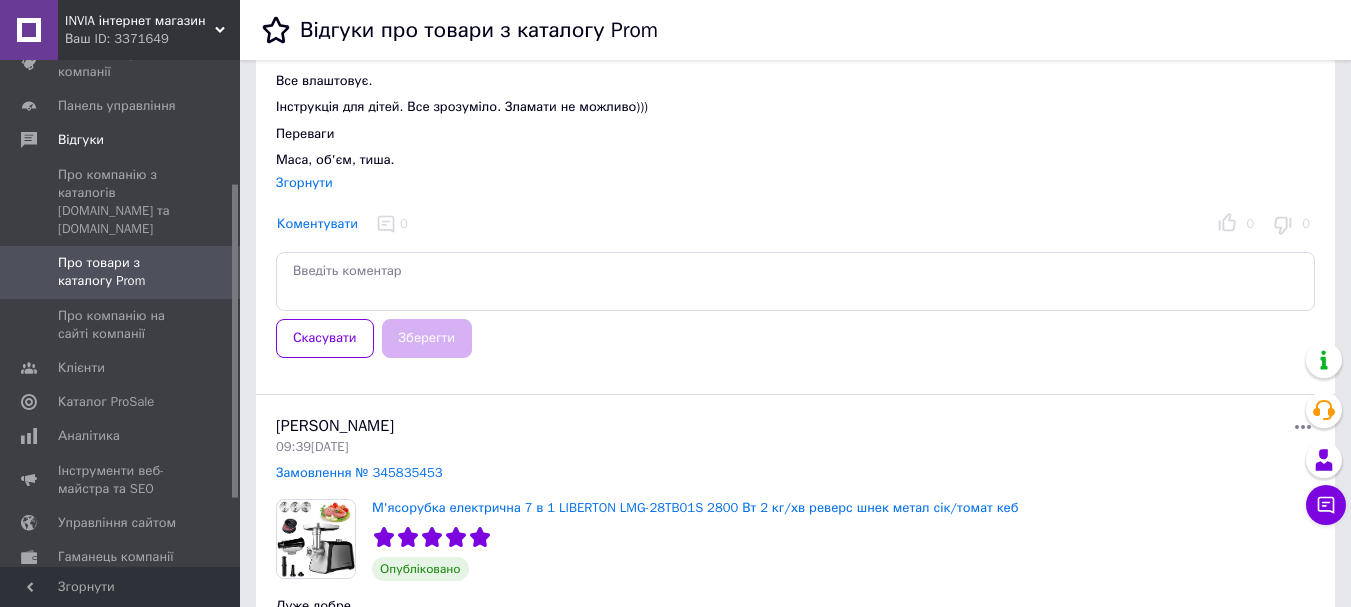 scroll, scrollTop: 300, scrollLeft: 0, axis: vertical 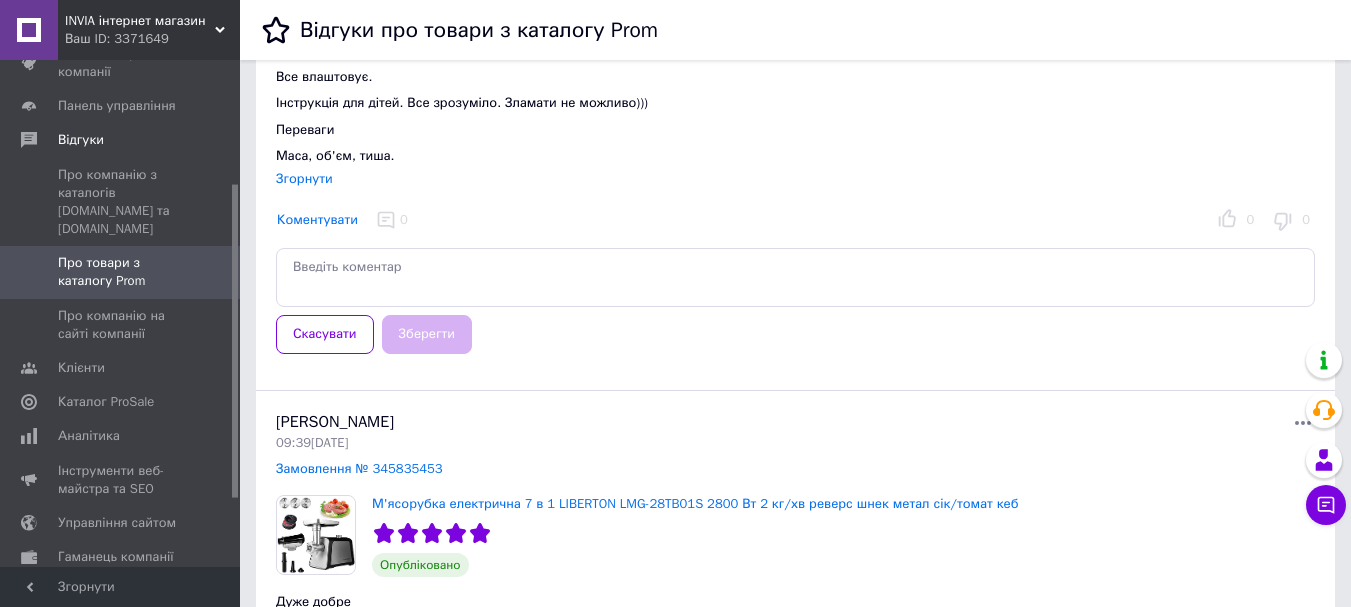 click on "Згорнути" at bounding box center [617, 179] 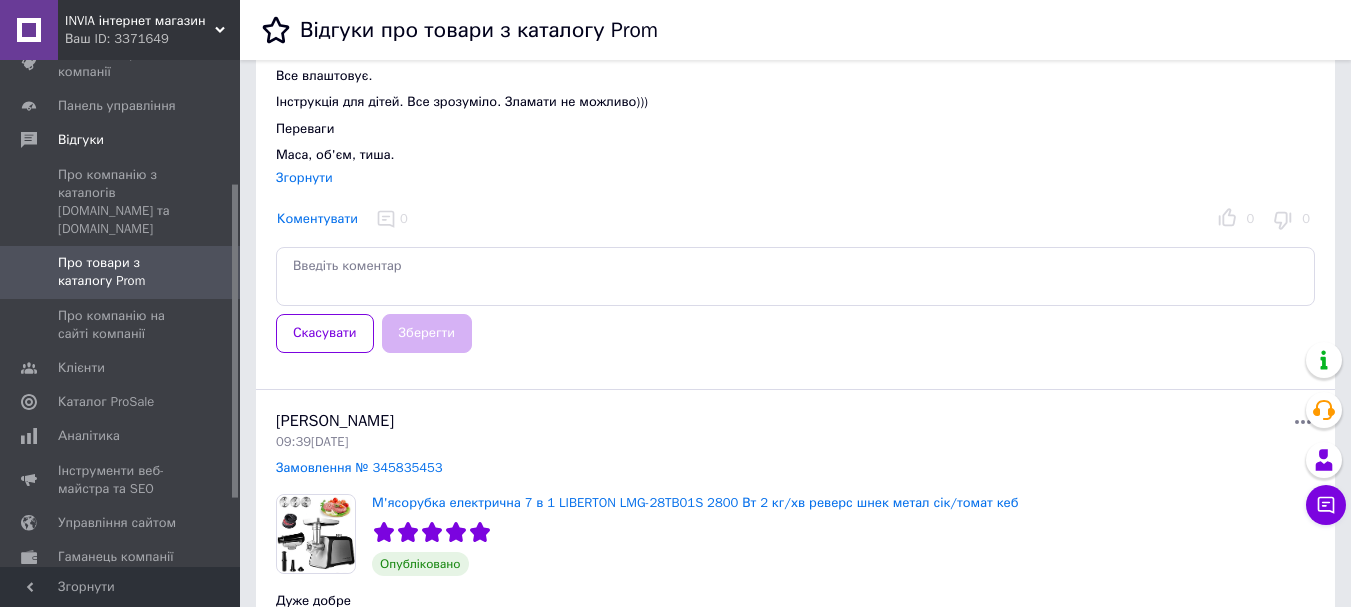scroll, scrollTop: 300, scrollLeft: 0, axis: vertical 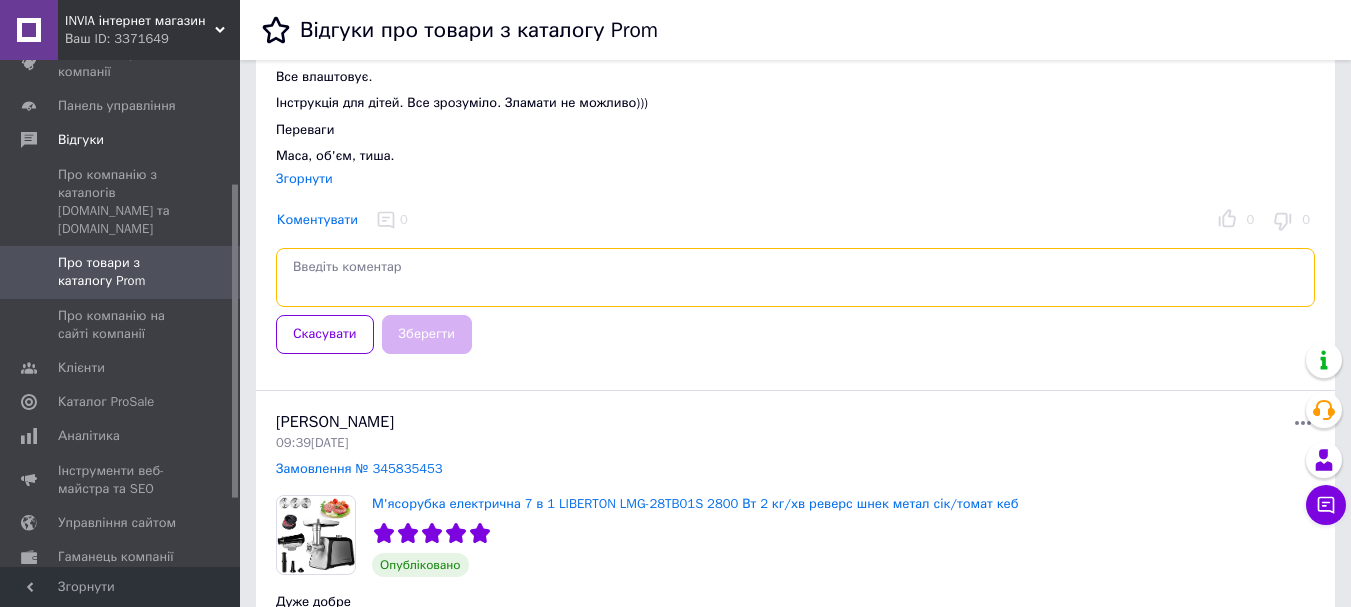 click at bounding box center [795, 277] 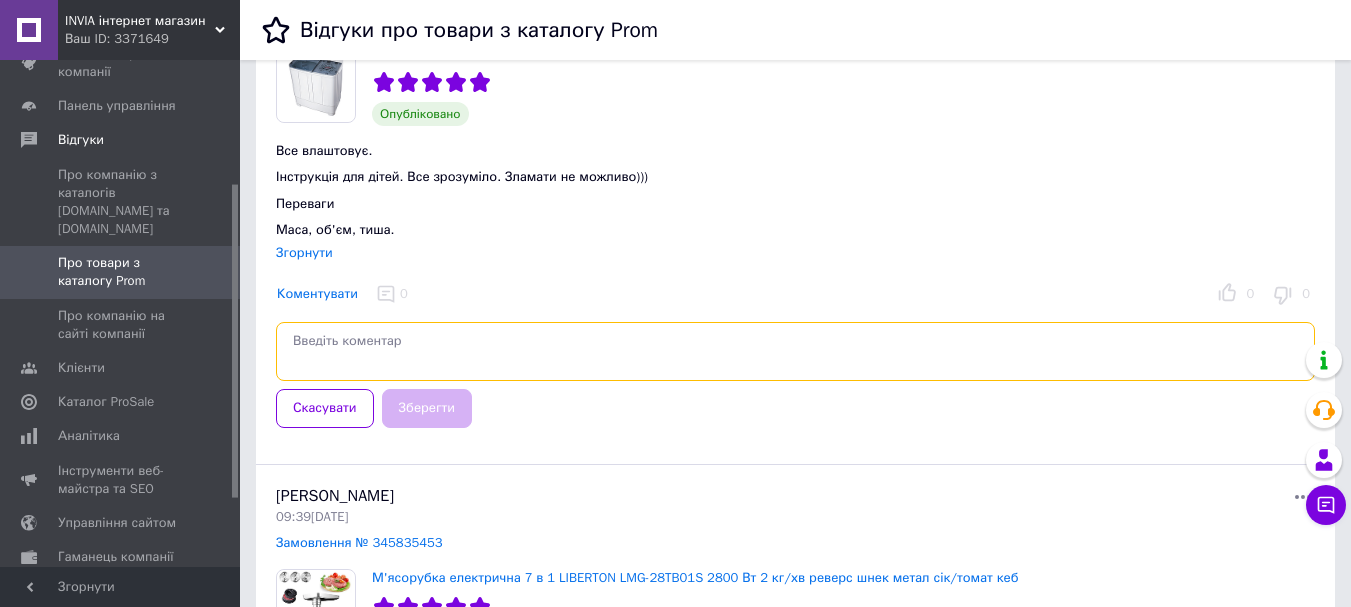 scroll, scrollTop: 100, scrollLeft: 0, axis: vertical 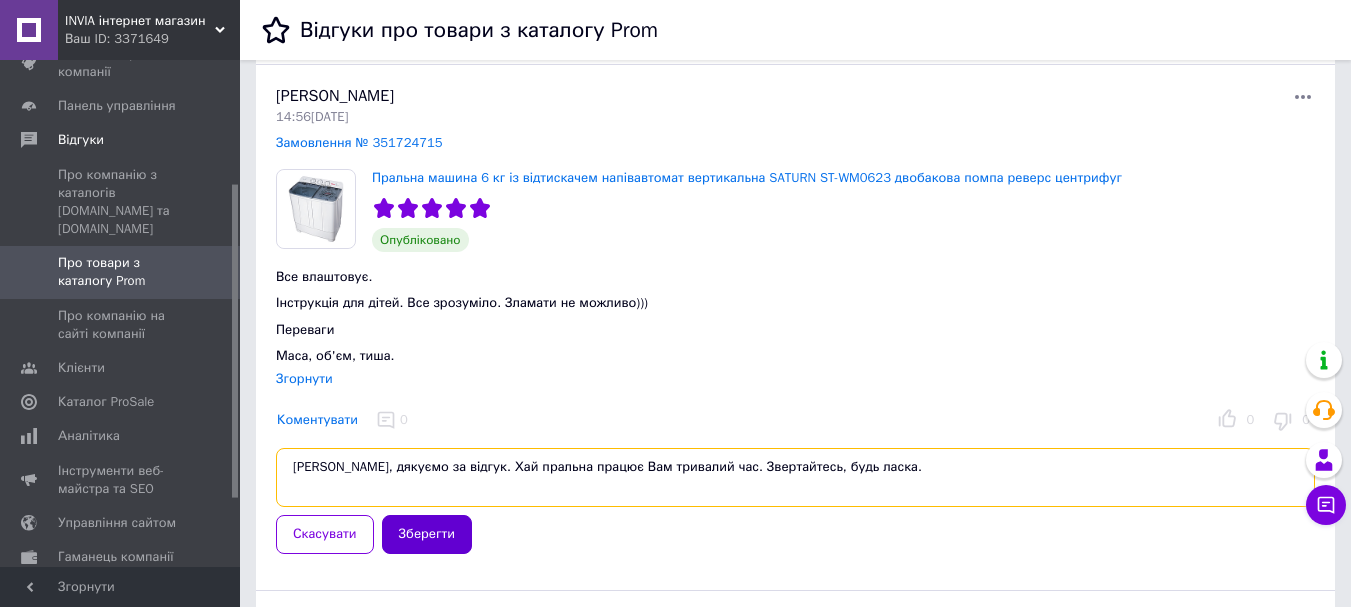 type on "Володимир, дякуємо за відгук. Хай пральна працює Вам тривалий час. Звертайтесь, будь ласка." 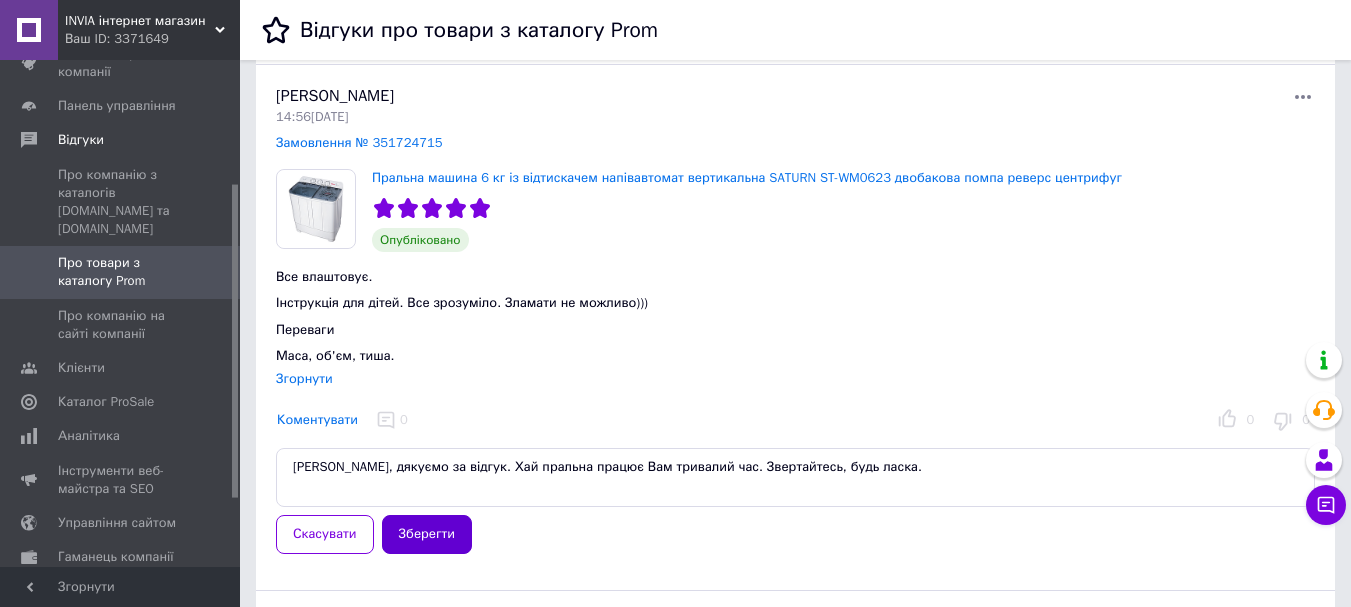 click on "Зберегти" at bounding box center (427, 534) 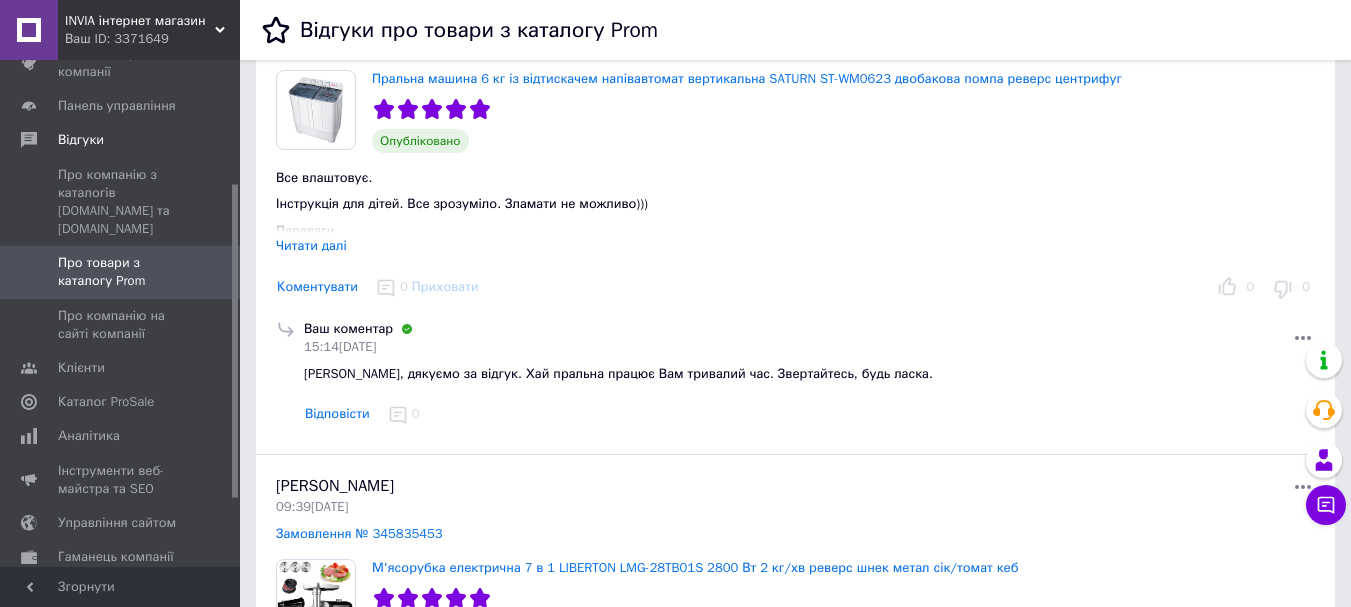 scroll, scrollTop: 200, scrollLeft: 0, axis: vertical 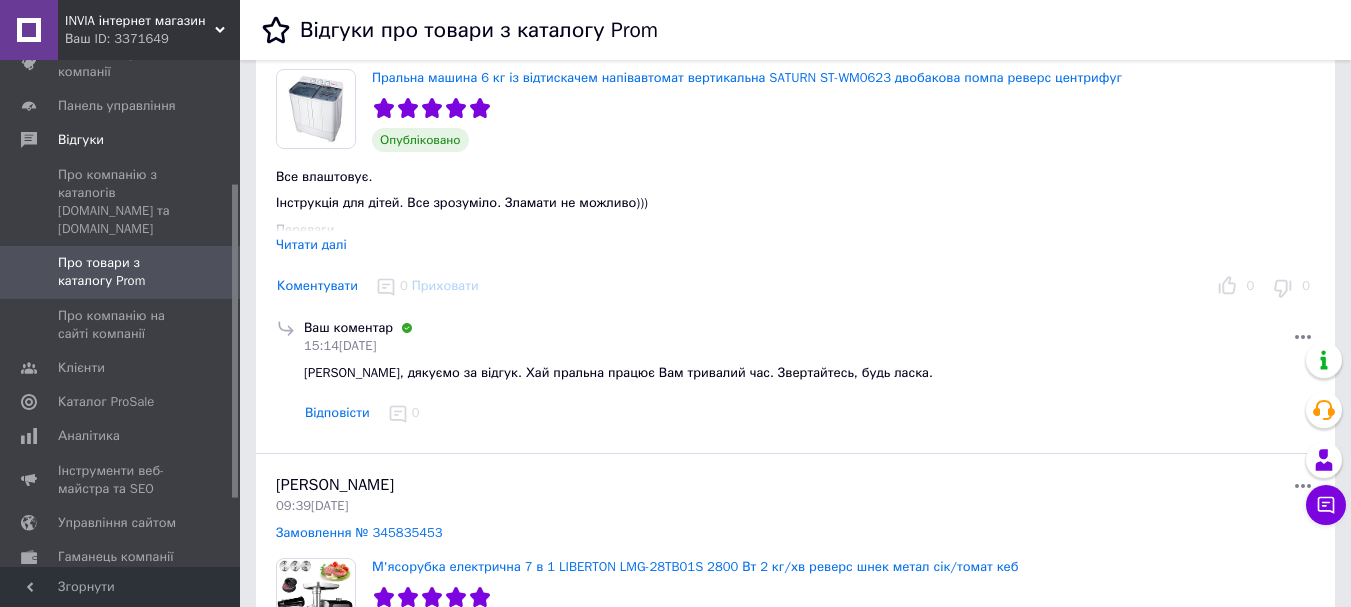 click on "Читати далі" at bounding box center (311, 244) 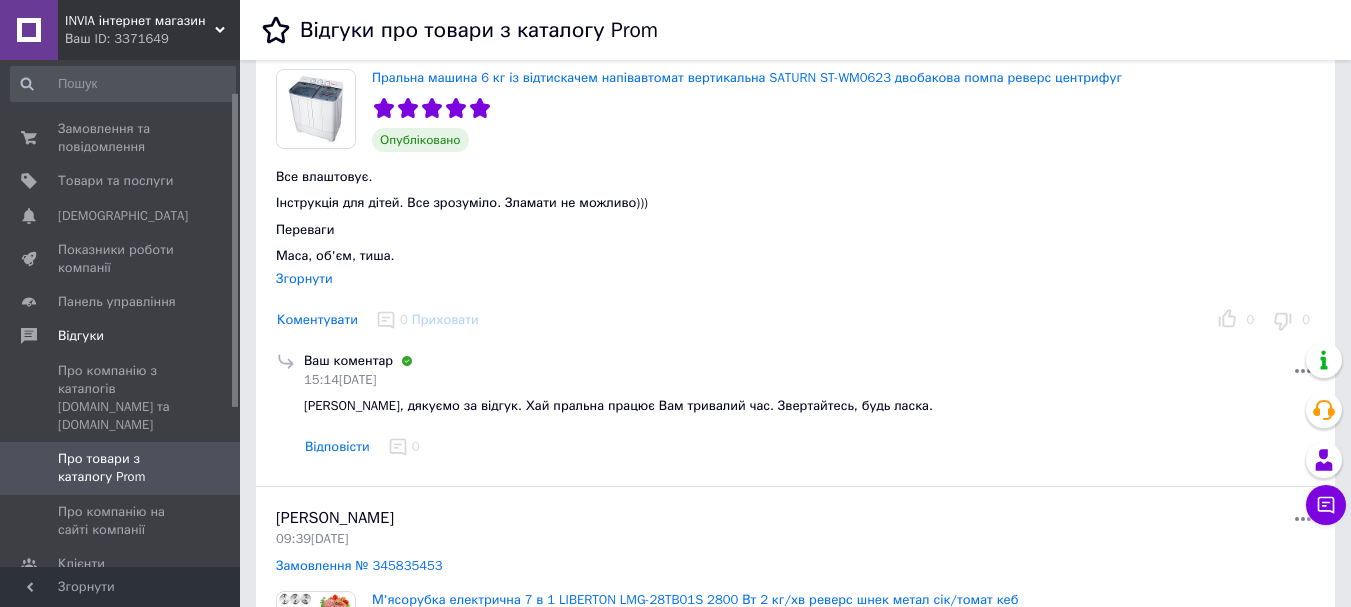 scroll, scrollTop: 0, scrollLeft: 0, axis: both 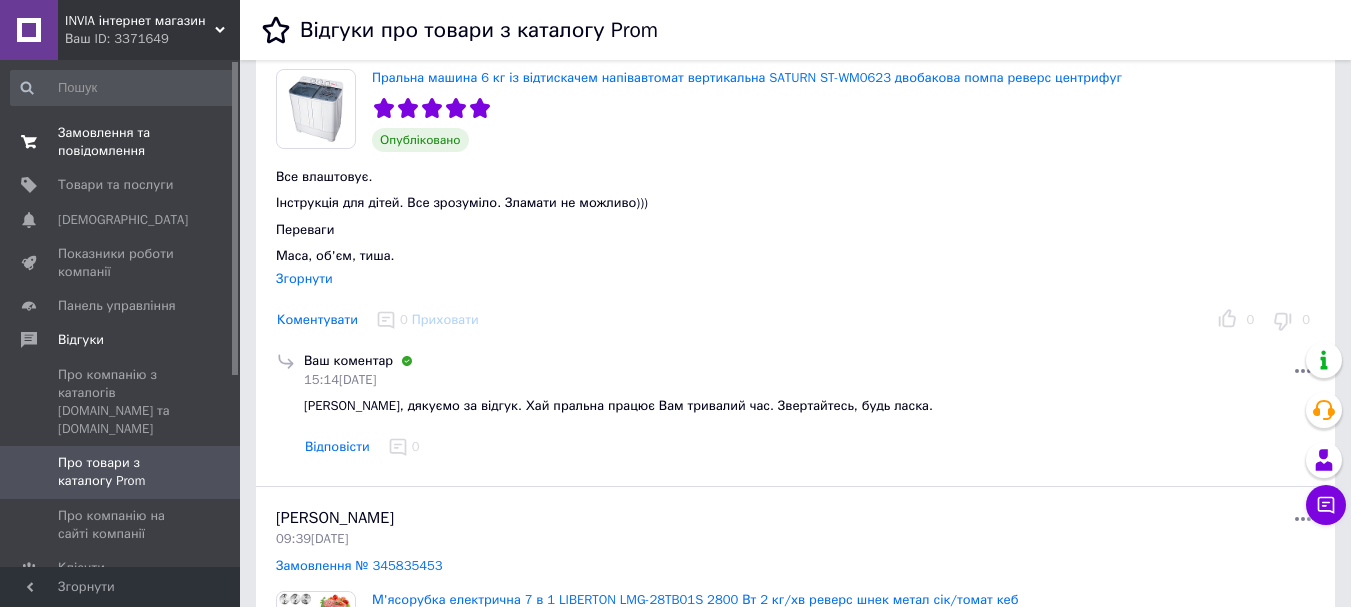 click on "Замовлення та повідомлення" at bounding box center [121, 142] 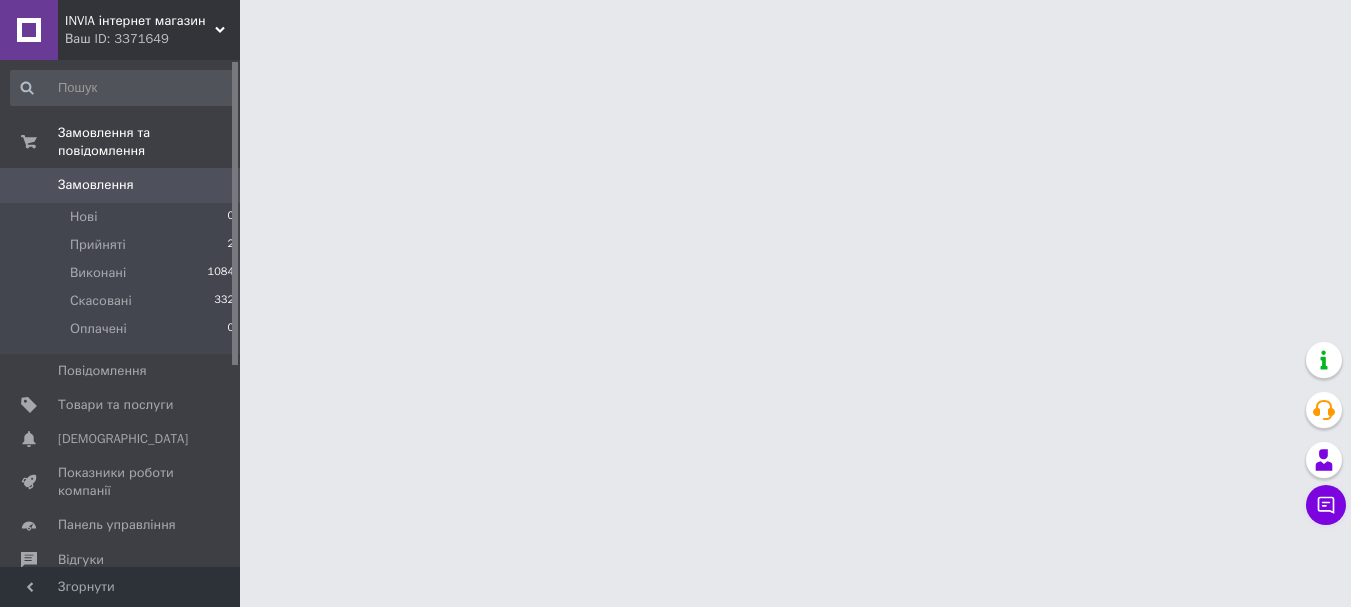 scroll, scrollTop: 0, scrollLeft: 0, axis: both 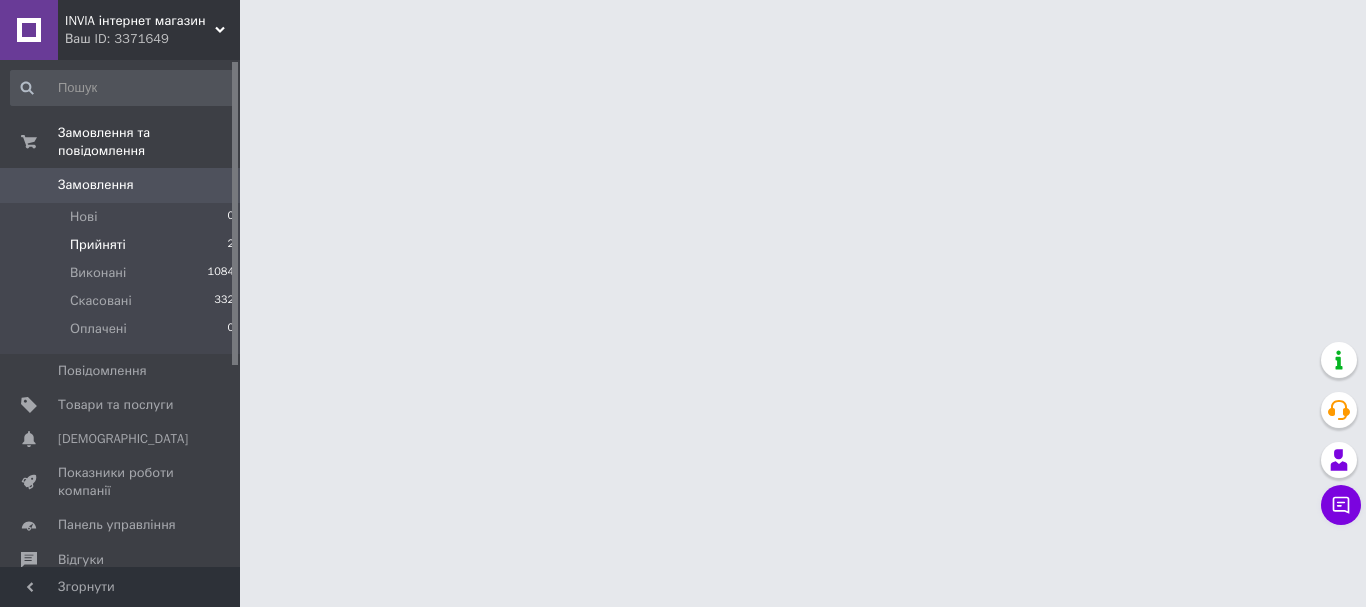 click on "Прийняті" at bounding box center (98, 245) 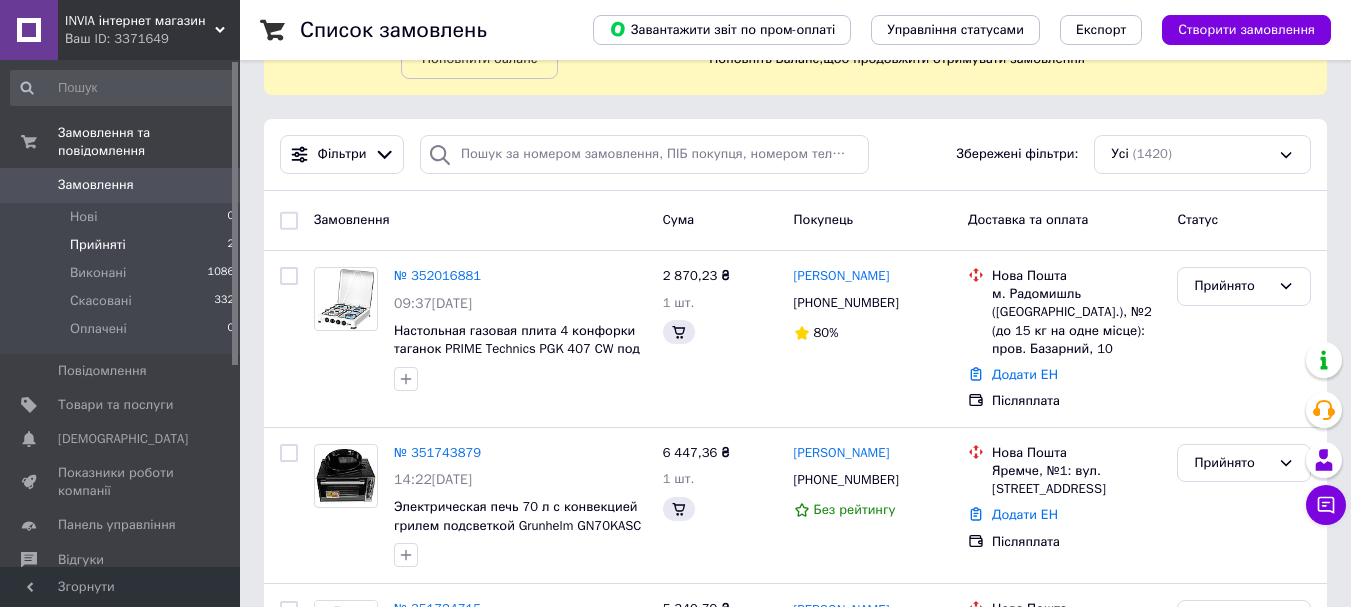 scroll, scrollTop: 0, scrollLeft: 0, axis: both 